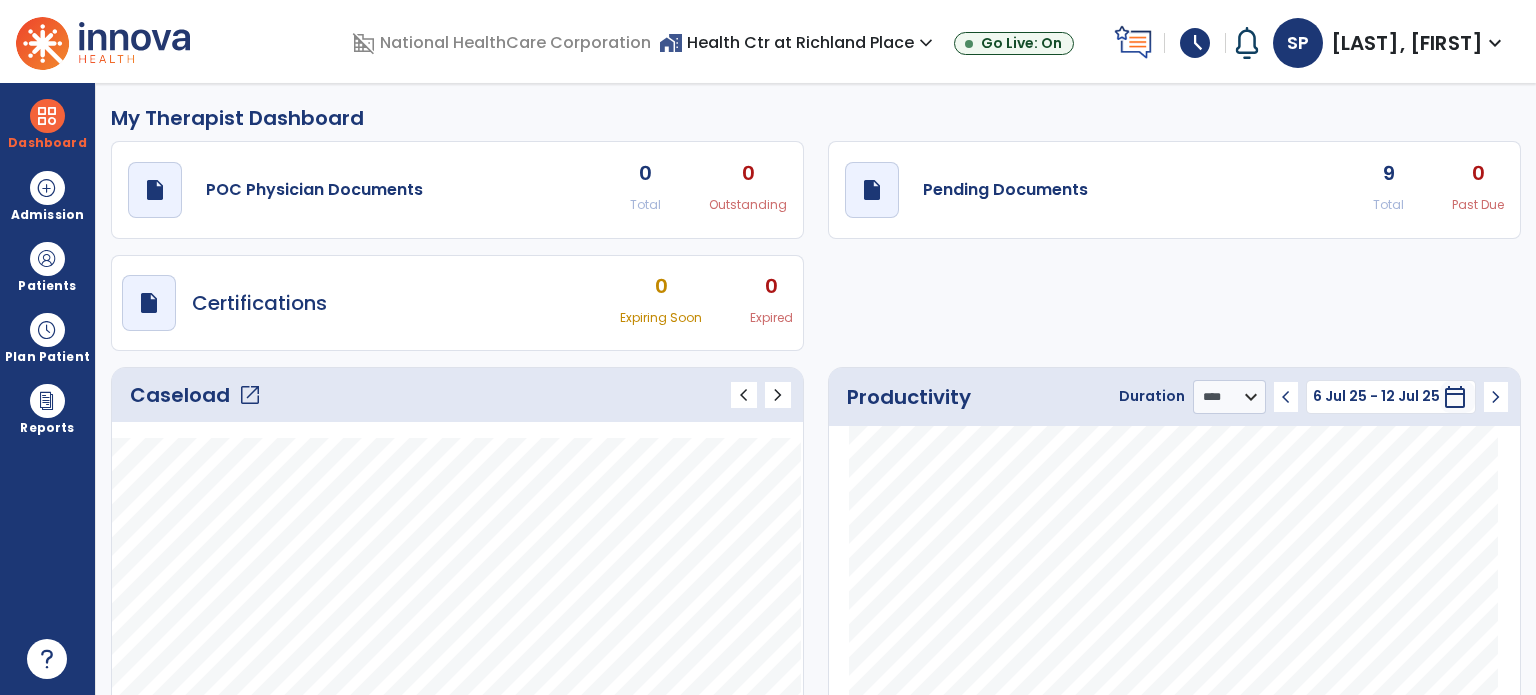 select on "****" 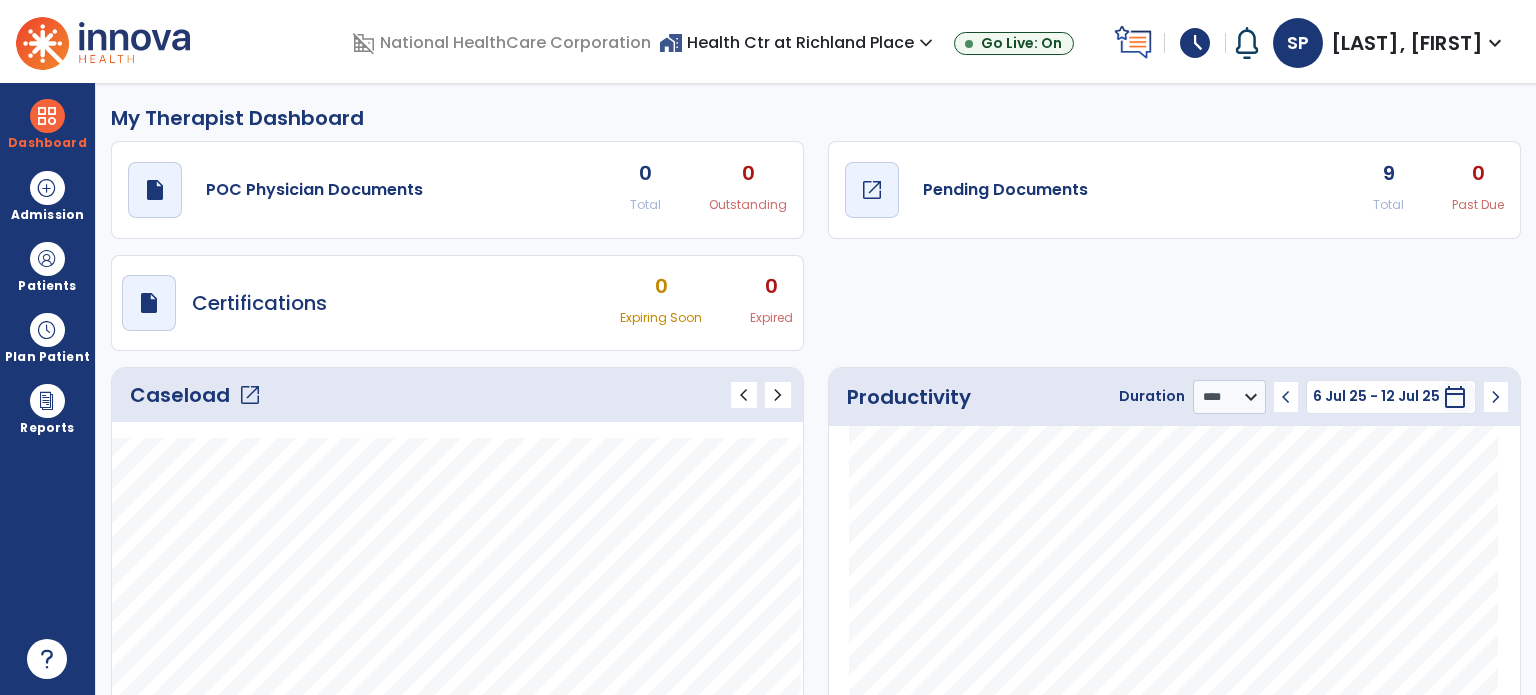 scroll, scrollTop: 0, scrollLeft: 0, axis: both 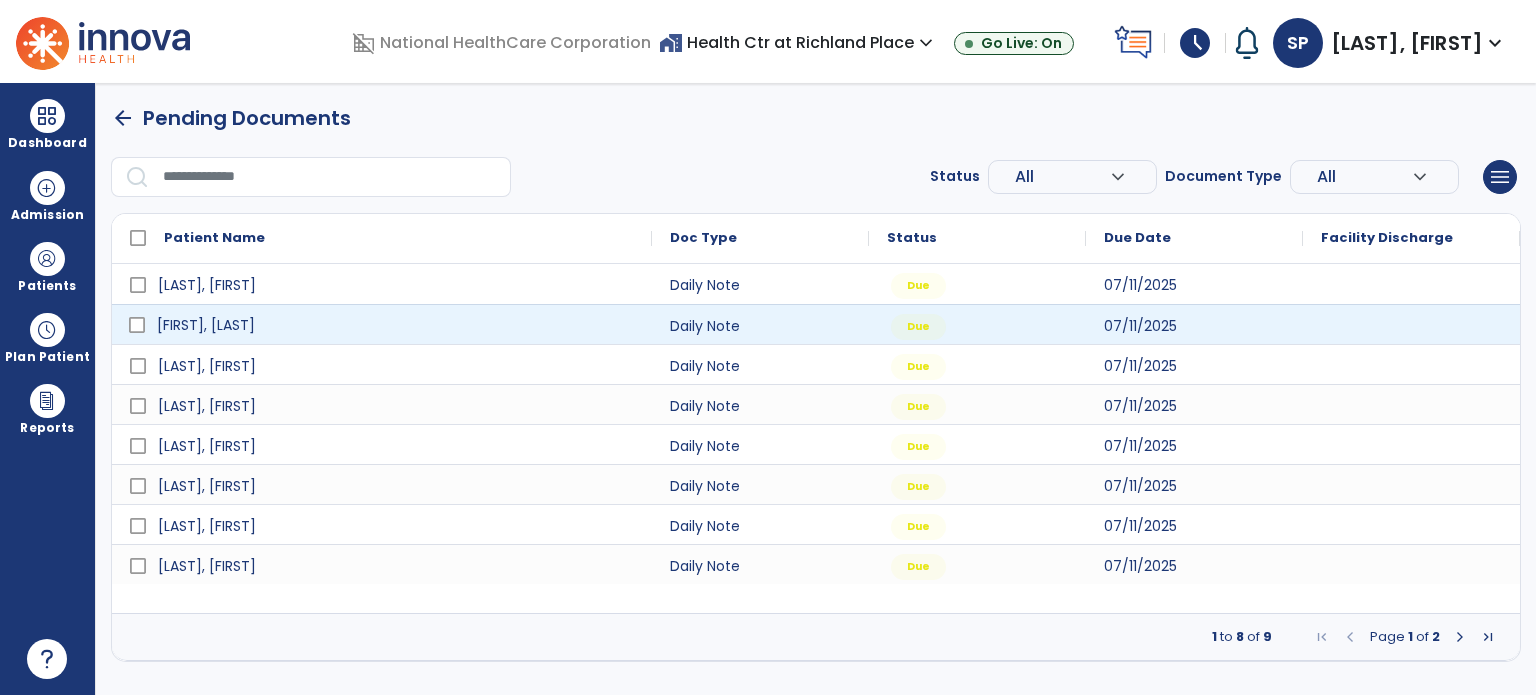 click on "[FIRST], [LAST]" at bounding box center (206, 325) 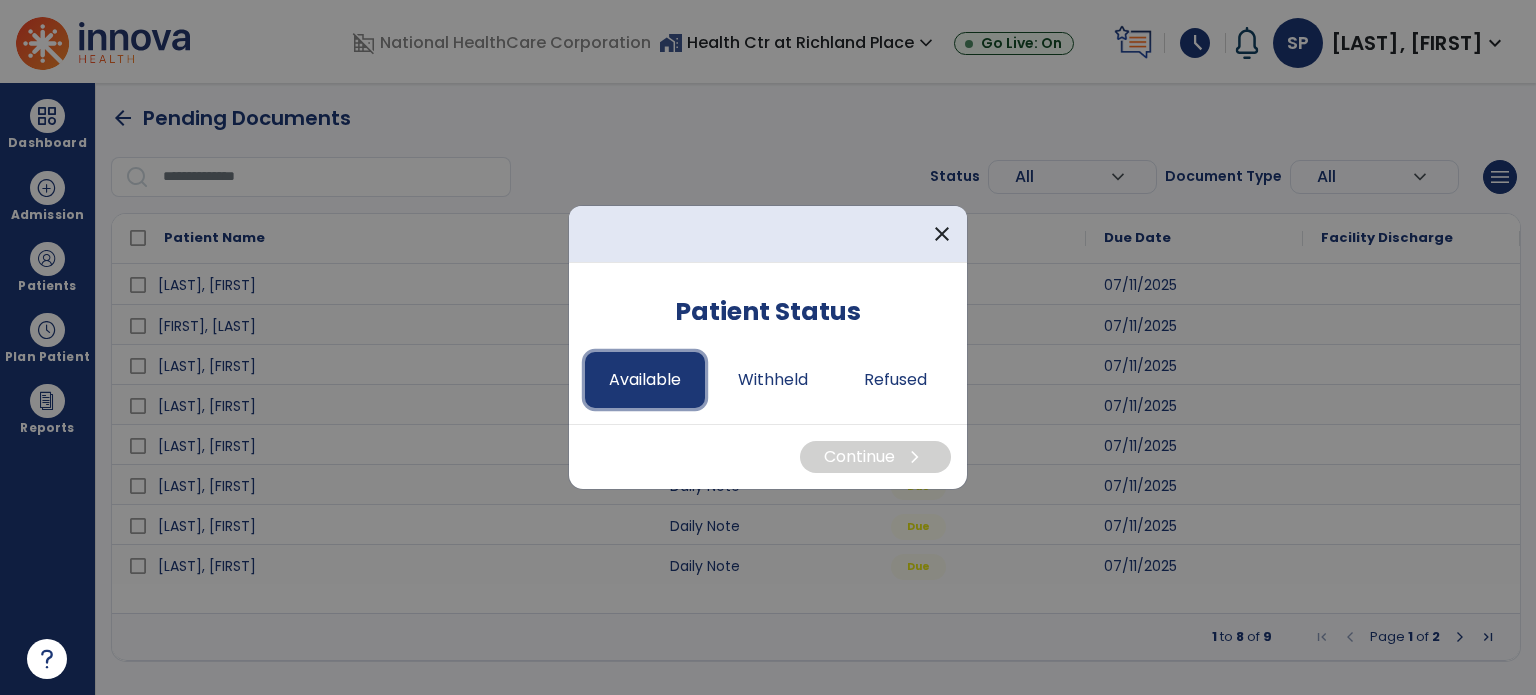 click on "Available" at bounding box center [645, 380] 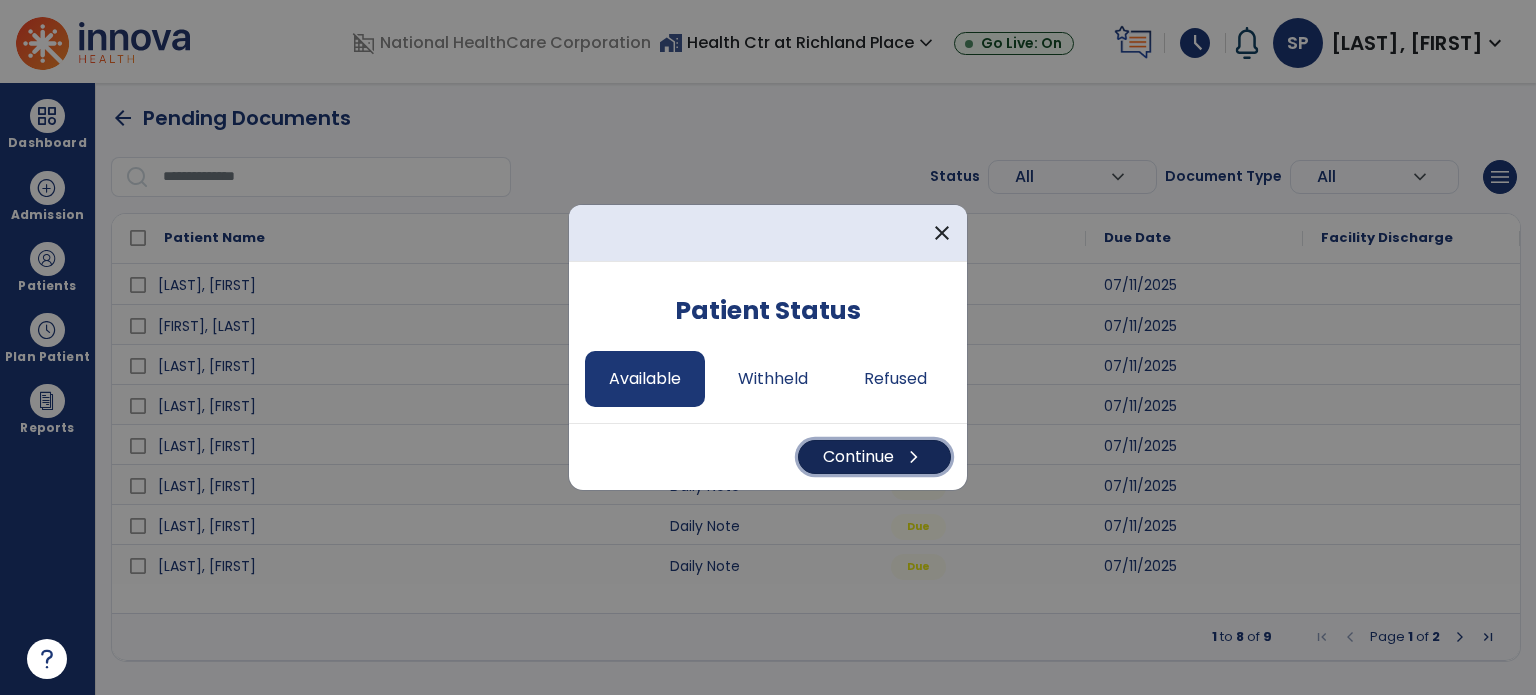 click on "Continue   chevron_right" at bounding box center (874, 457) 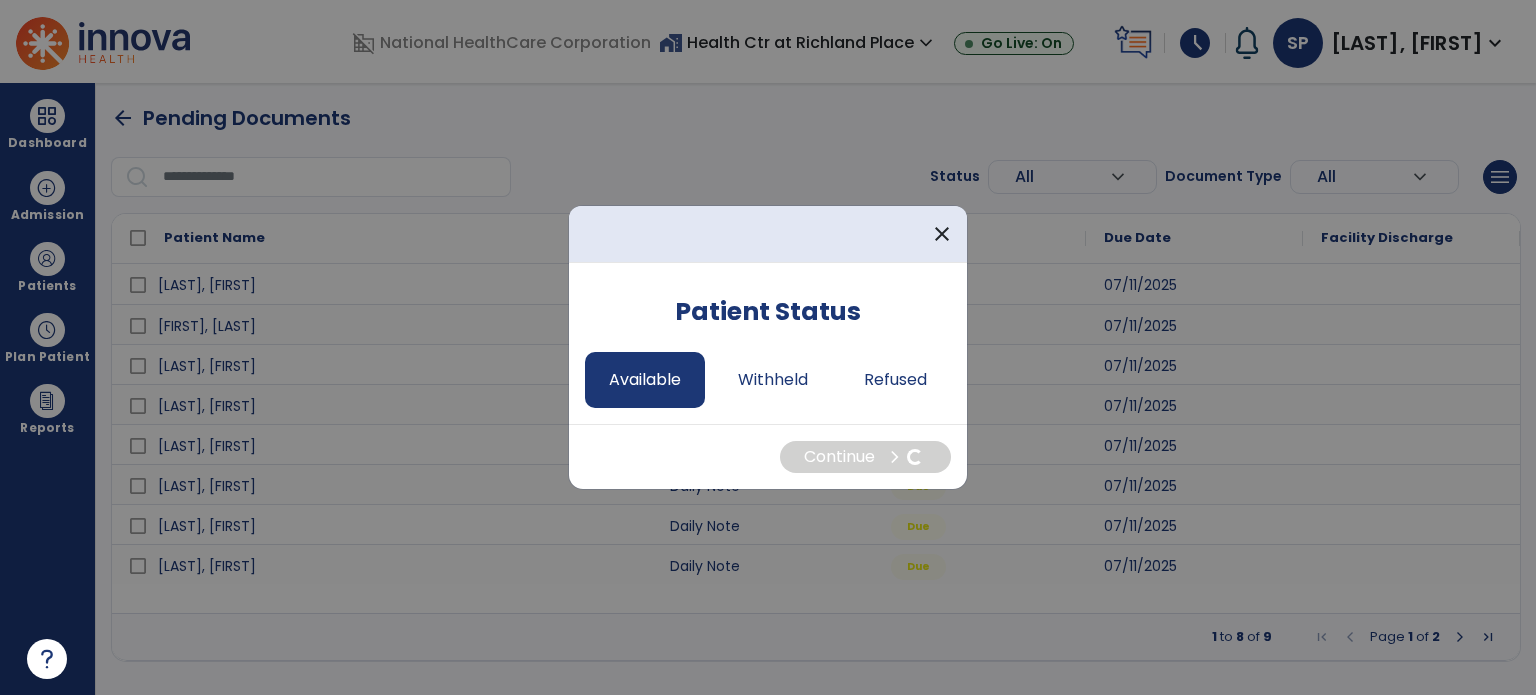 select on "*" 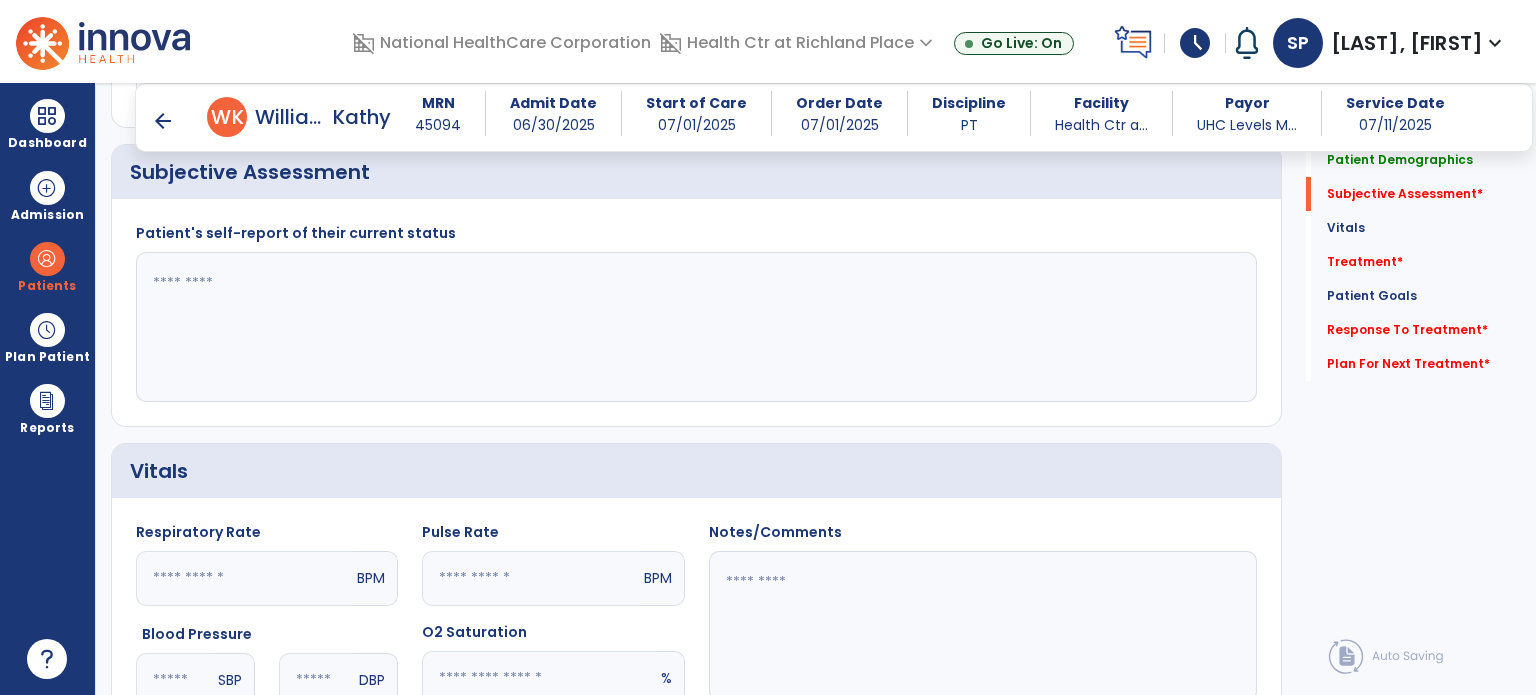 scroll, scrollTop: 466, scrollLeft: 0, axis: vertical 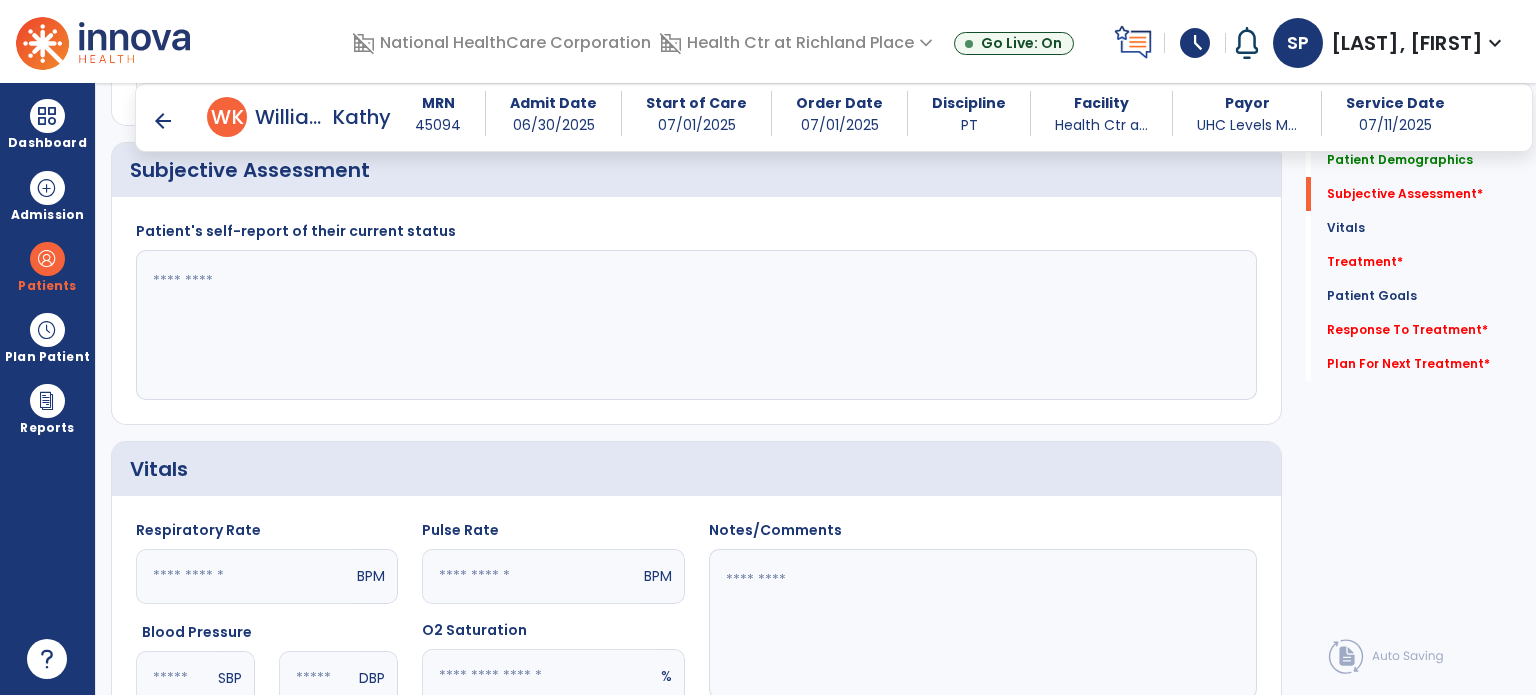 click 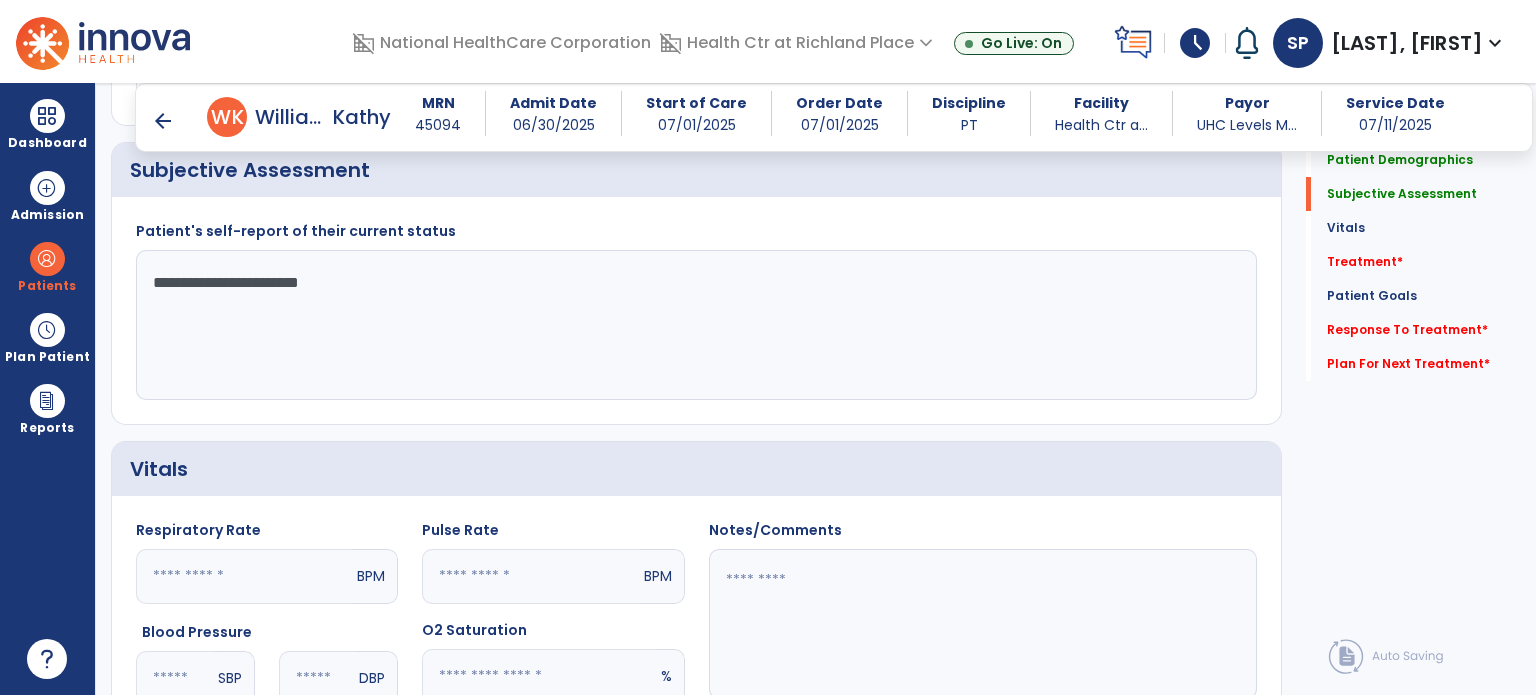 click on "**********" 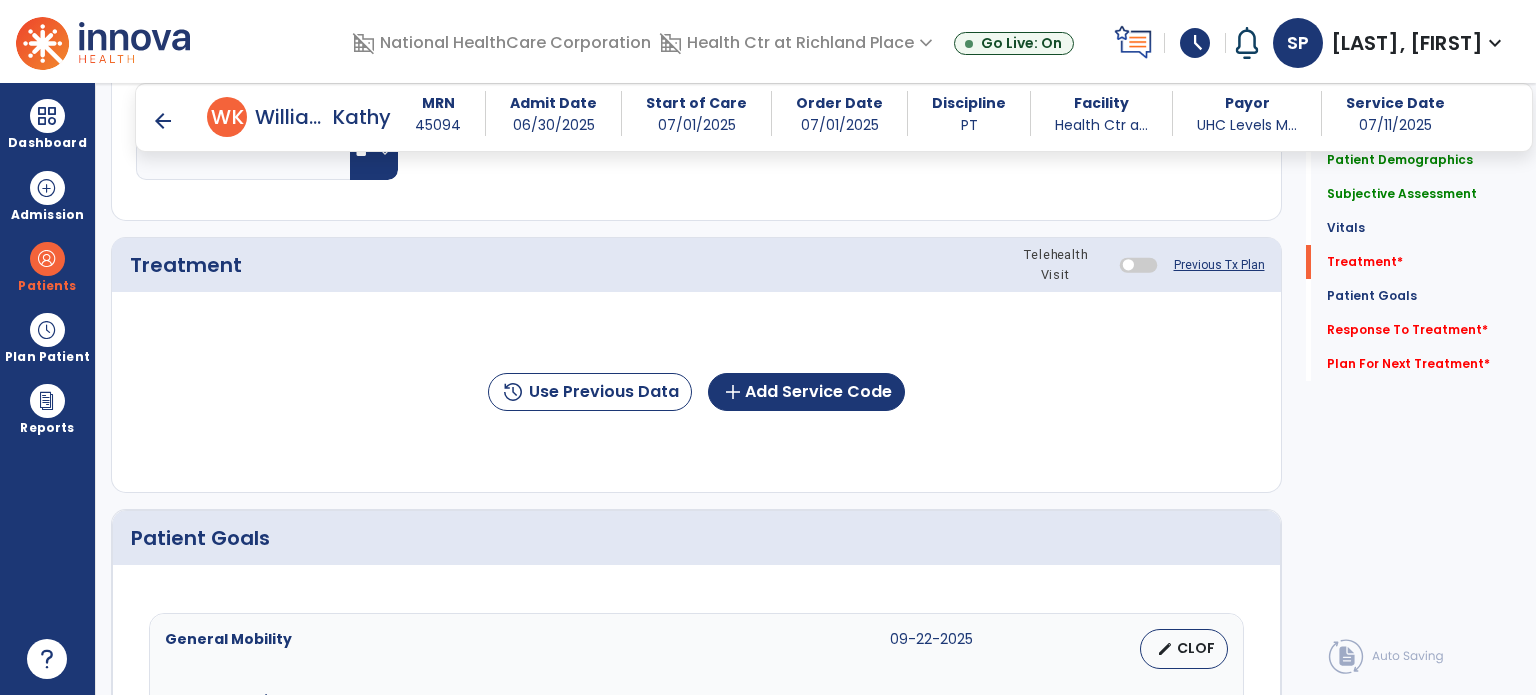 scroll, scrollTop: 1196, scrollLeft: 0, axis: vertical 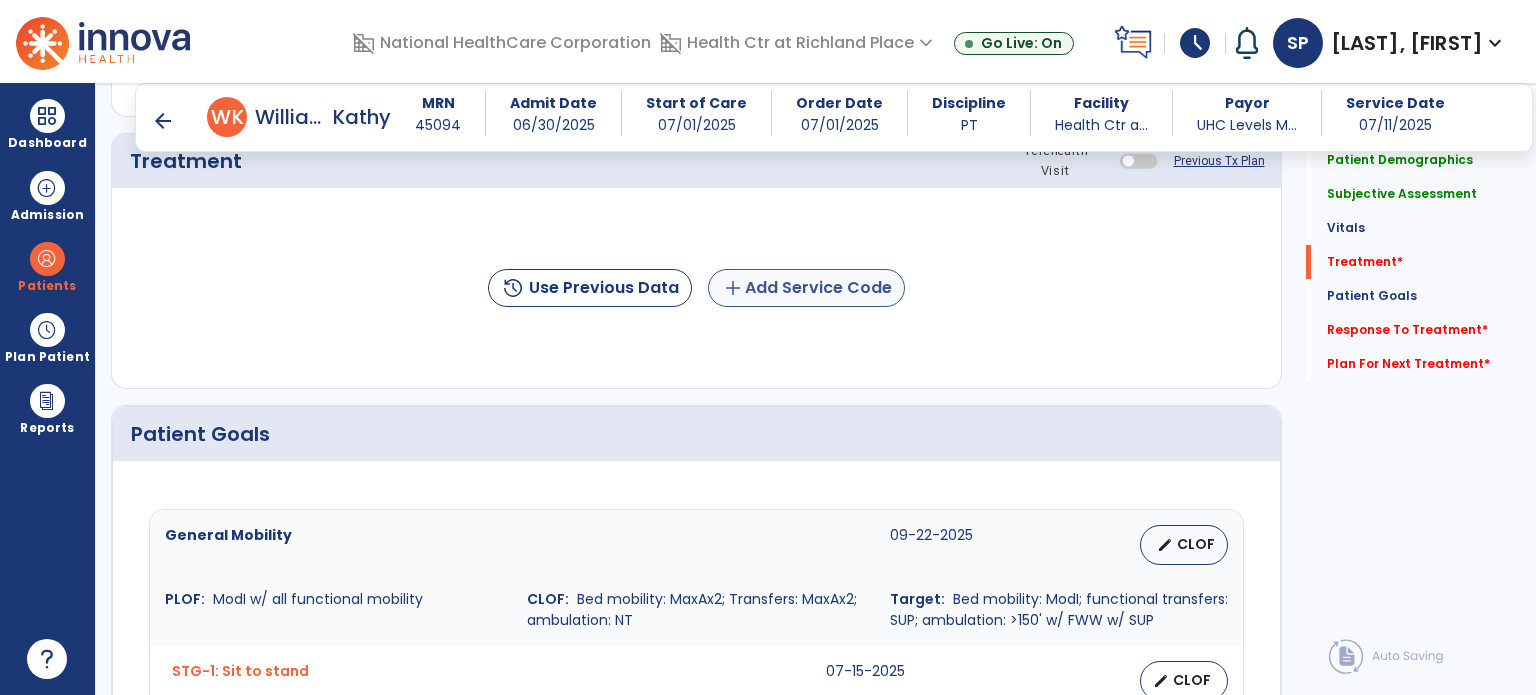 type on "**********" 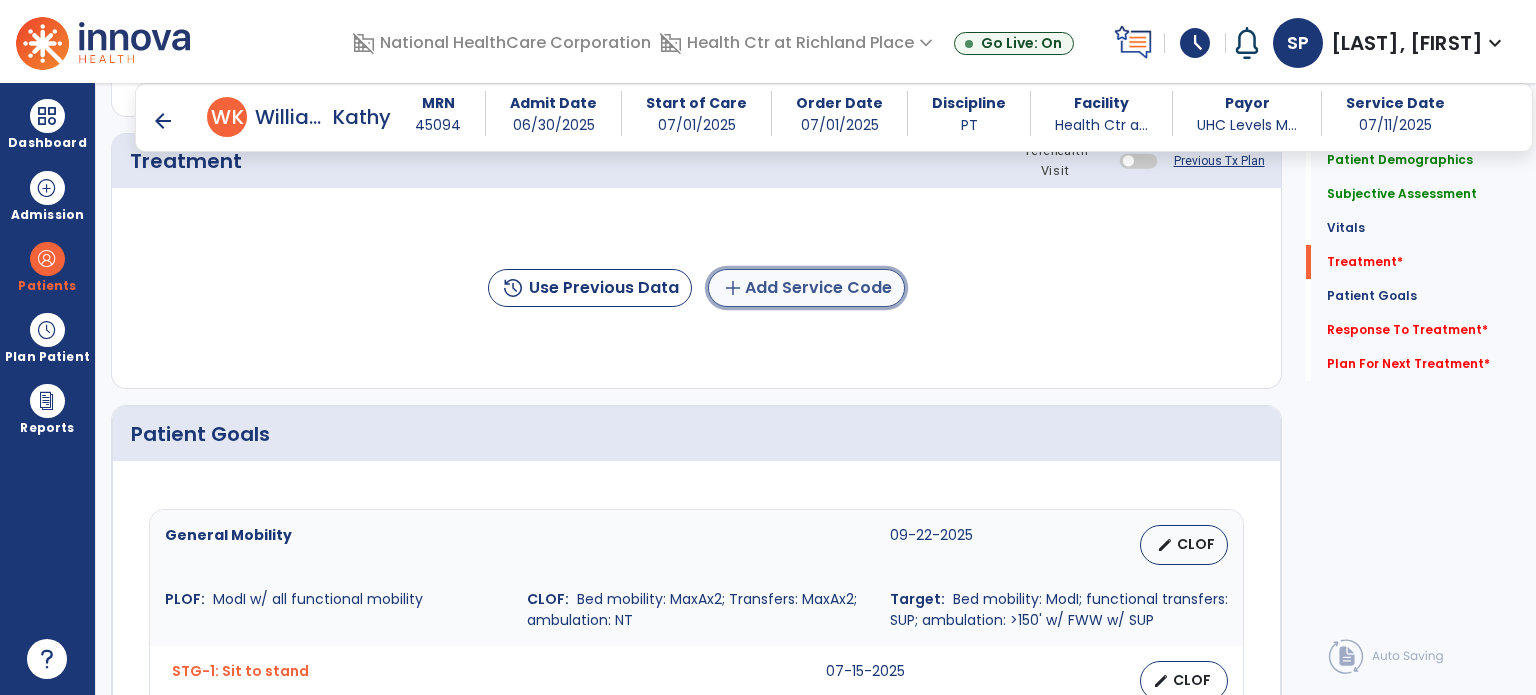 click on "add  Add Service Code" 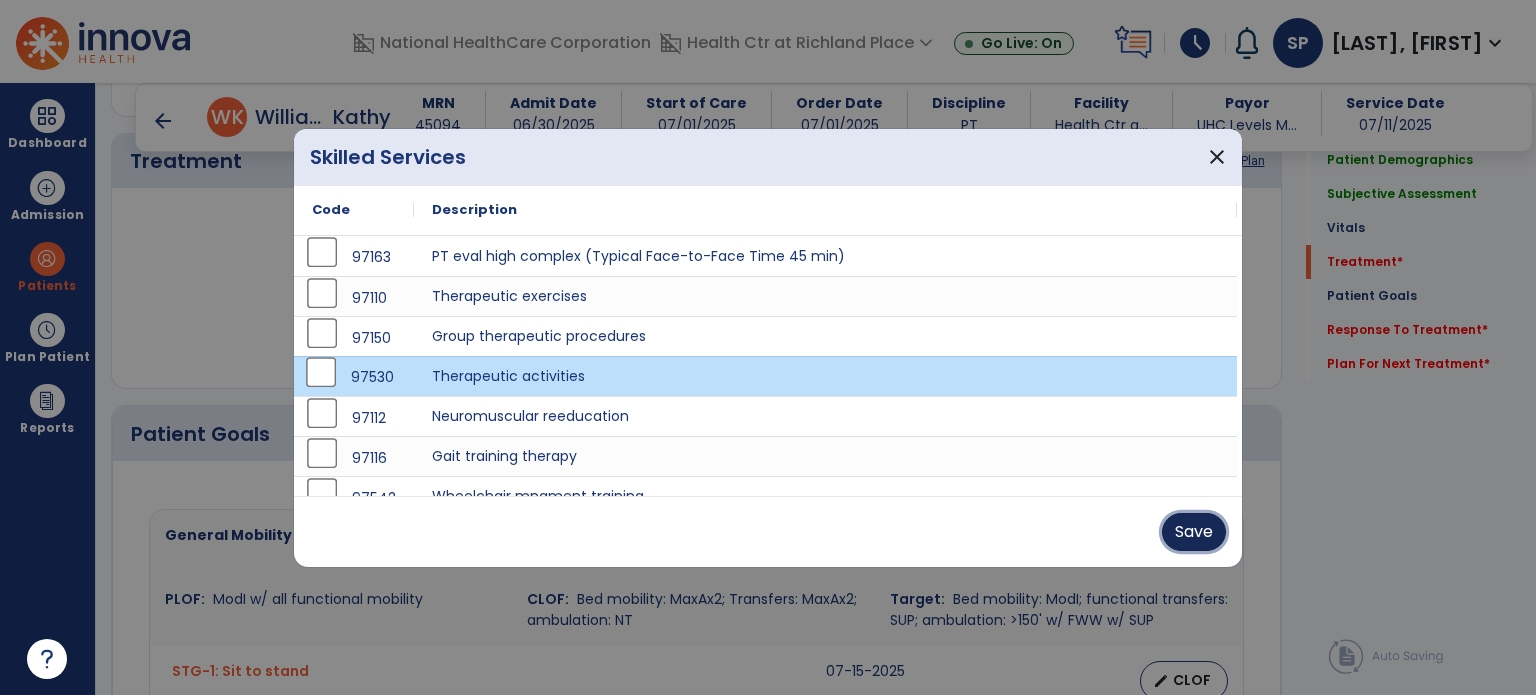 click on "Save" at bounding box center (1194, 532) 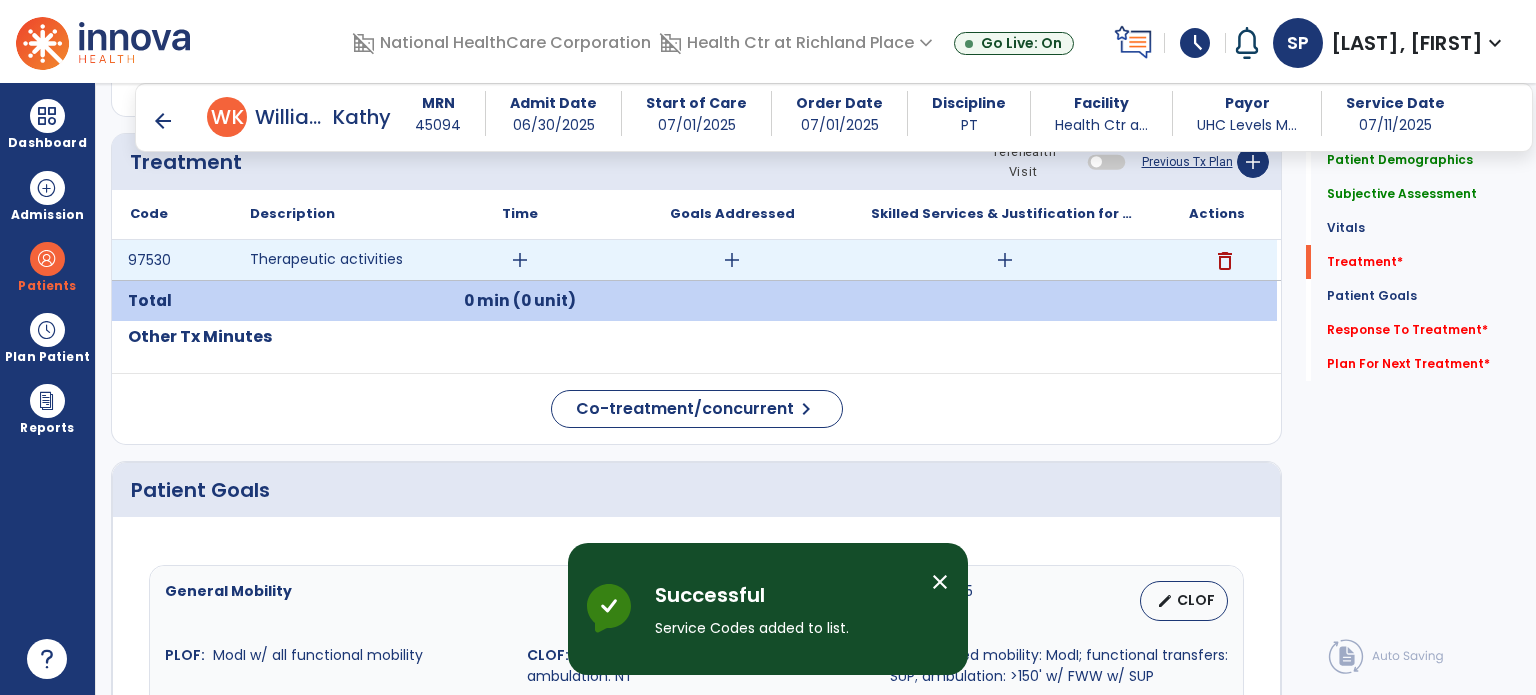 click on "add" at bounding box center (520, 260) 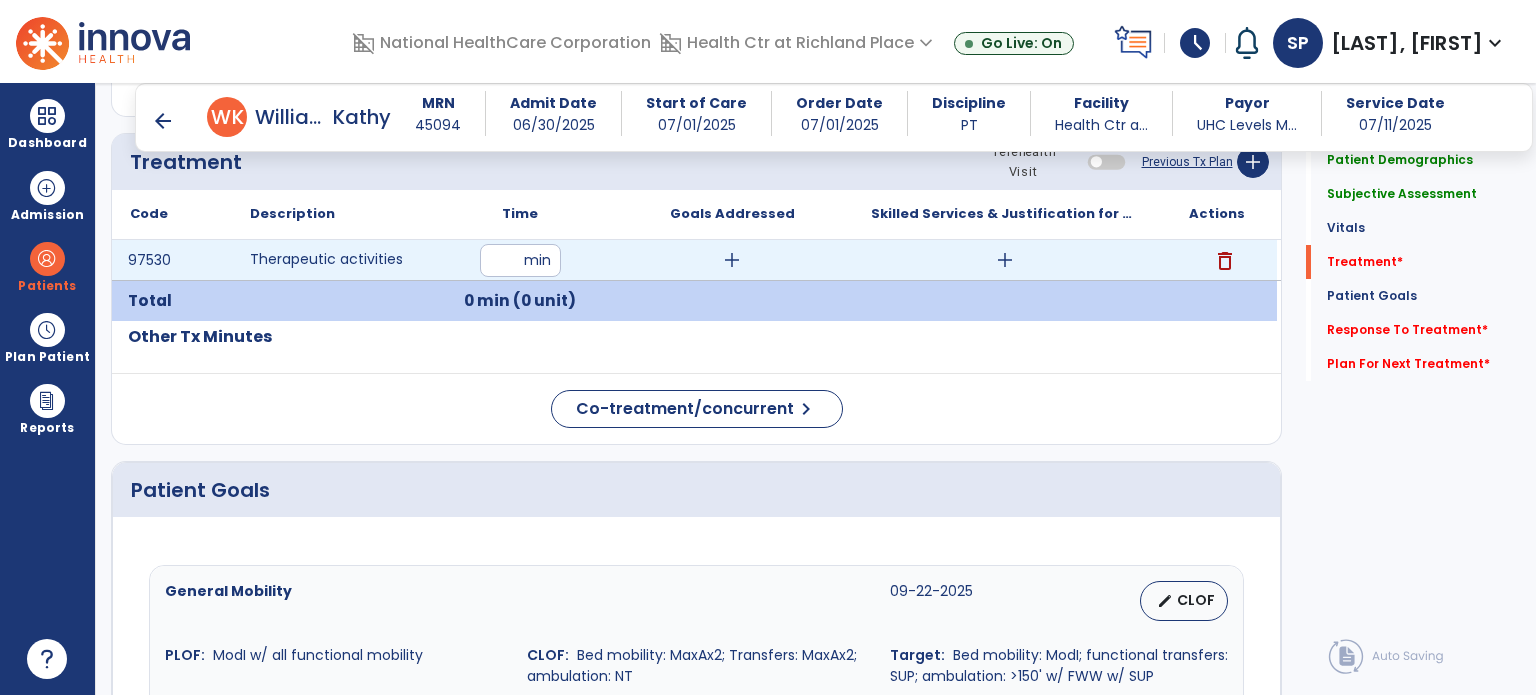 type on "**" 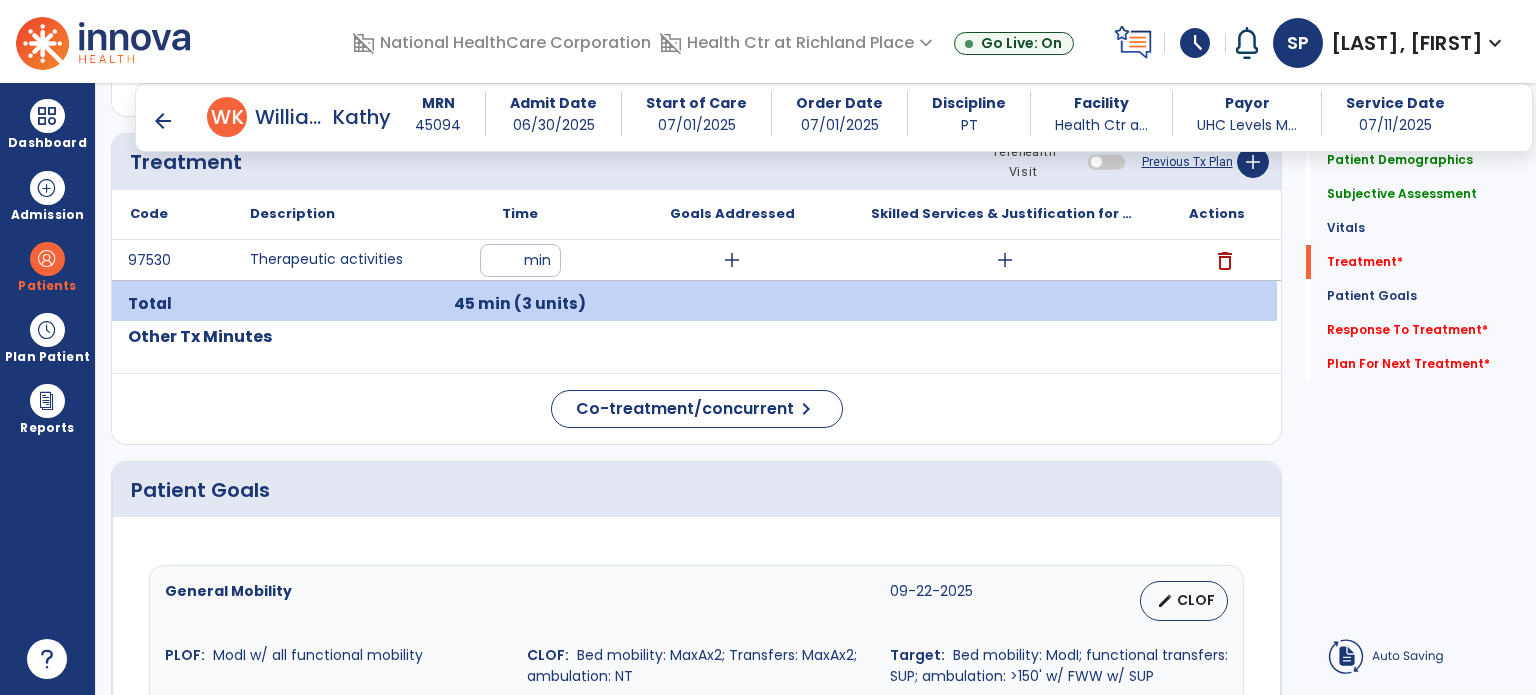 click on "Other Tx Minutes" 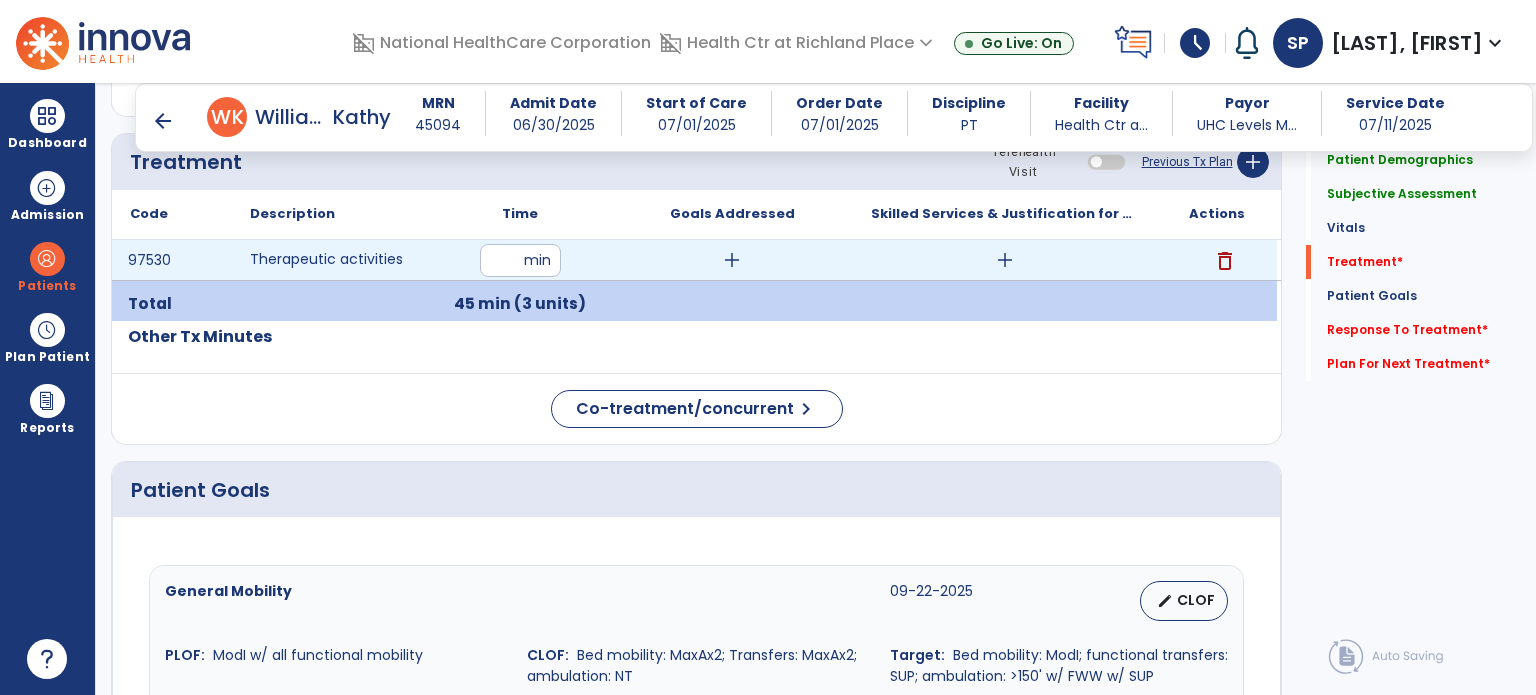 click on "add" at bounding box center [1005, 260] 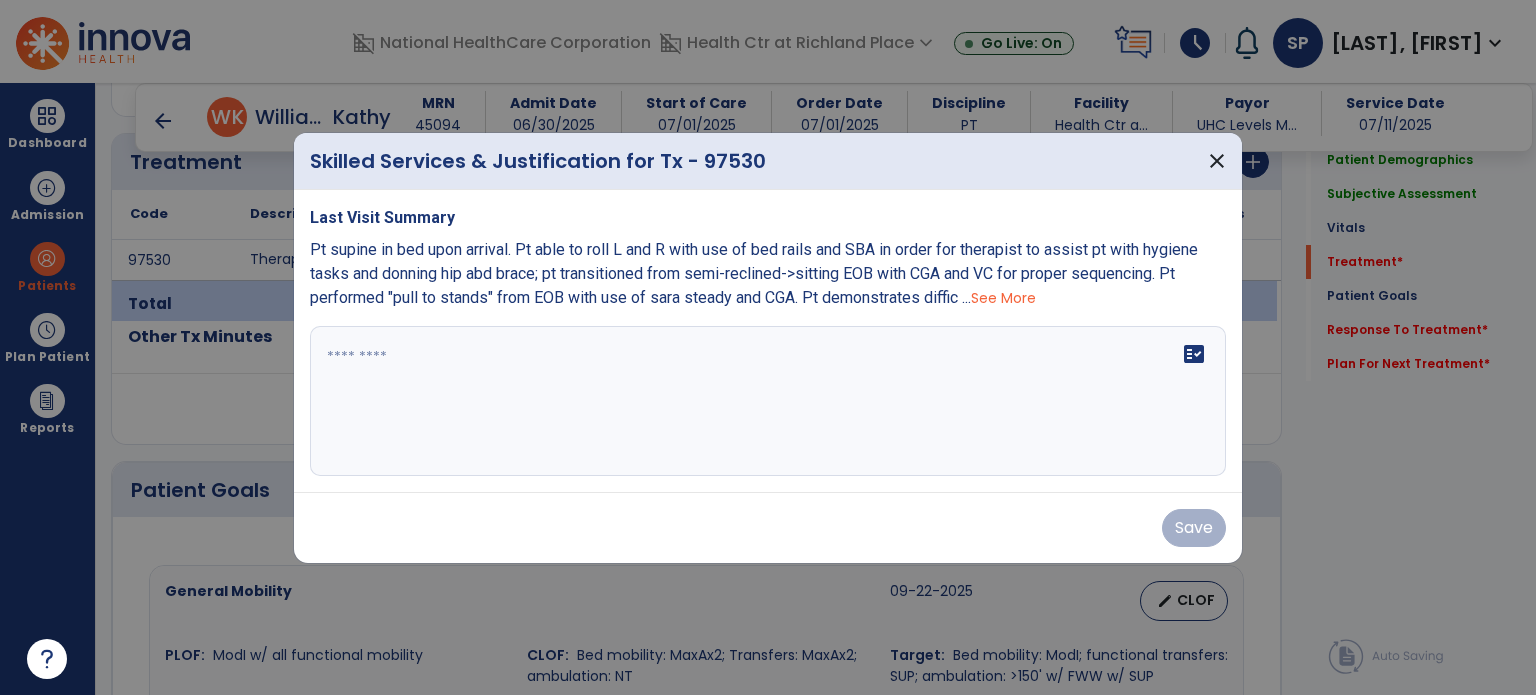click on "See More" at bounding box center (1003, 298) 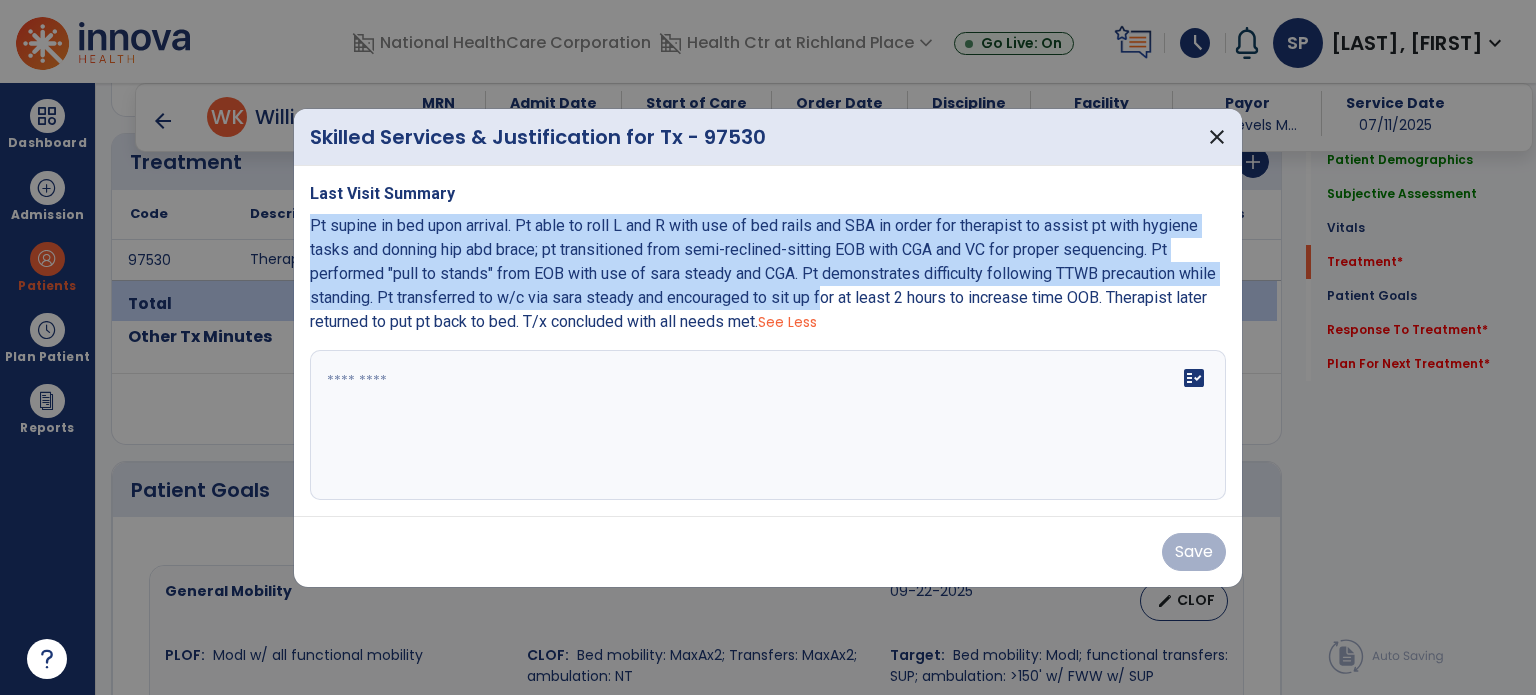 drag, startPoint x: 306, startPoint y: 227, endPoint x: 816, endPoint y: 300, distance: 515.198 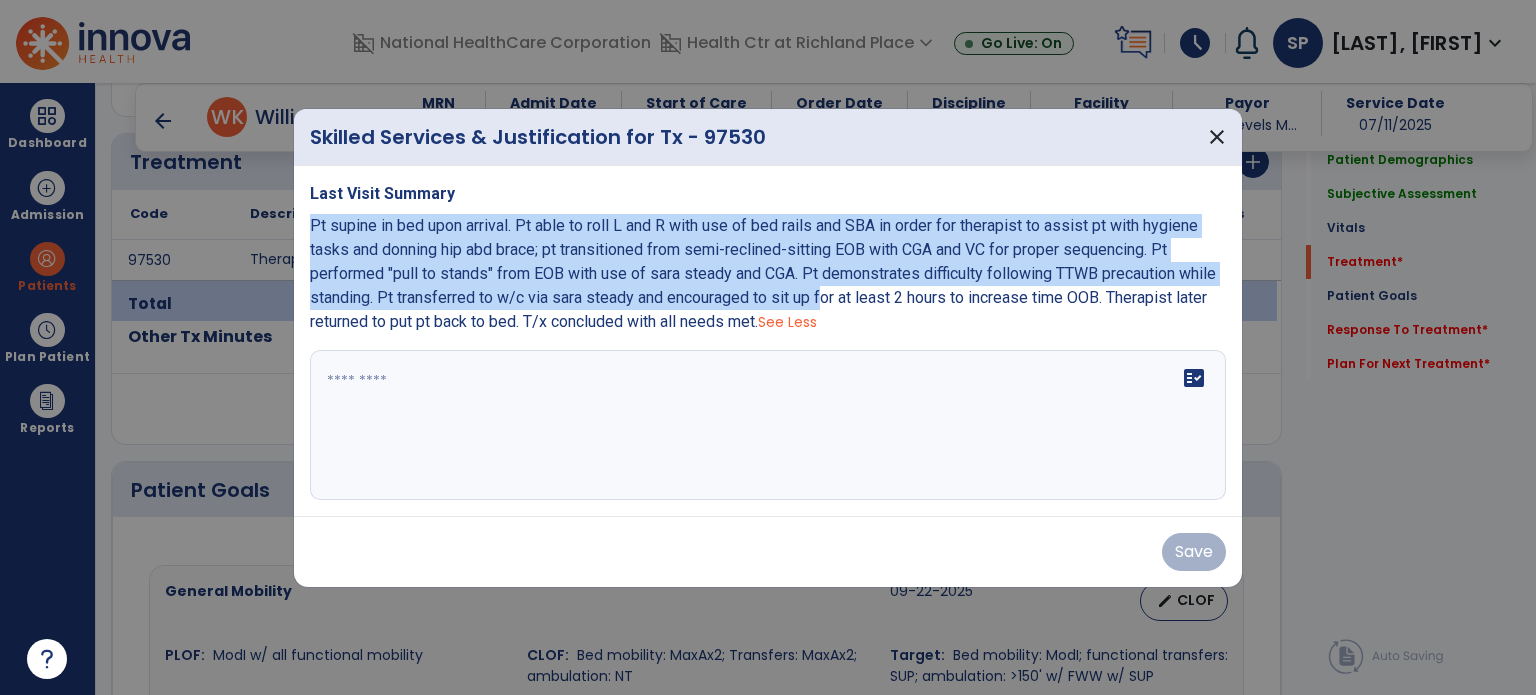 click on "Last Visit Summary Pt supine in bed upon arrival. Pt able to roll L and R with use of bed rails and SBA in order for therapist to assist pt with hygiene tasks and donning hip abd brace; pt transitioned from semi-reclined-sitting EOB with CGA and  VC for proper sequencing. Pt performed  "pull to stands" from EOB with use of sara steady and CGA. Pt demonstrates difficulty following TTWB precaution while standing. Pt transferred to w/c via sara steady and encouraged to sit up for at least 2 hours to increase time OOB. Therapist later returned to put pt back to bed. T/x concluded with all needs met.   See Less   fact_check" at bounding box center [768, 341] 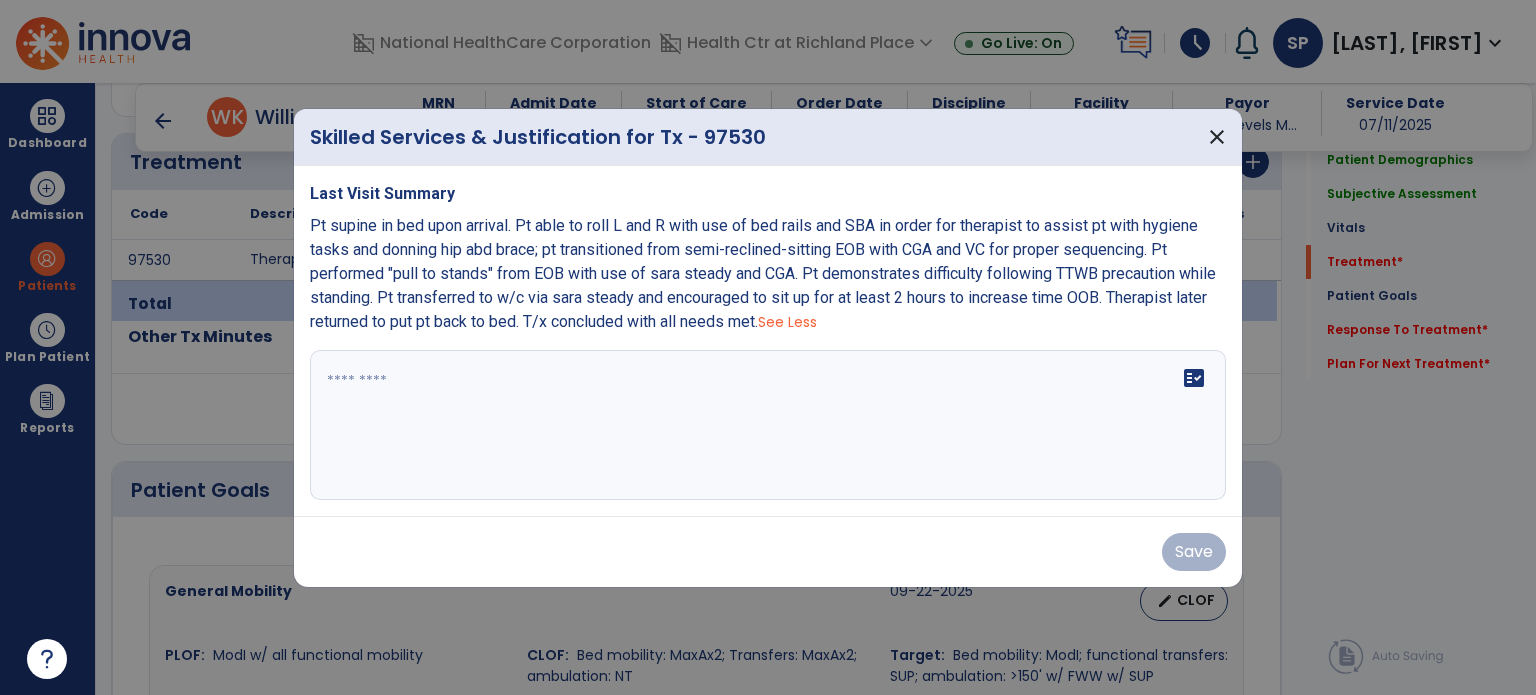 click at bounding box center [768, 425] 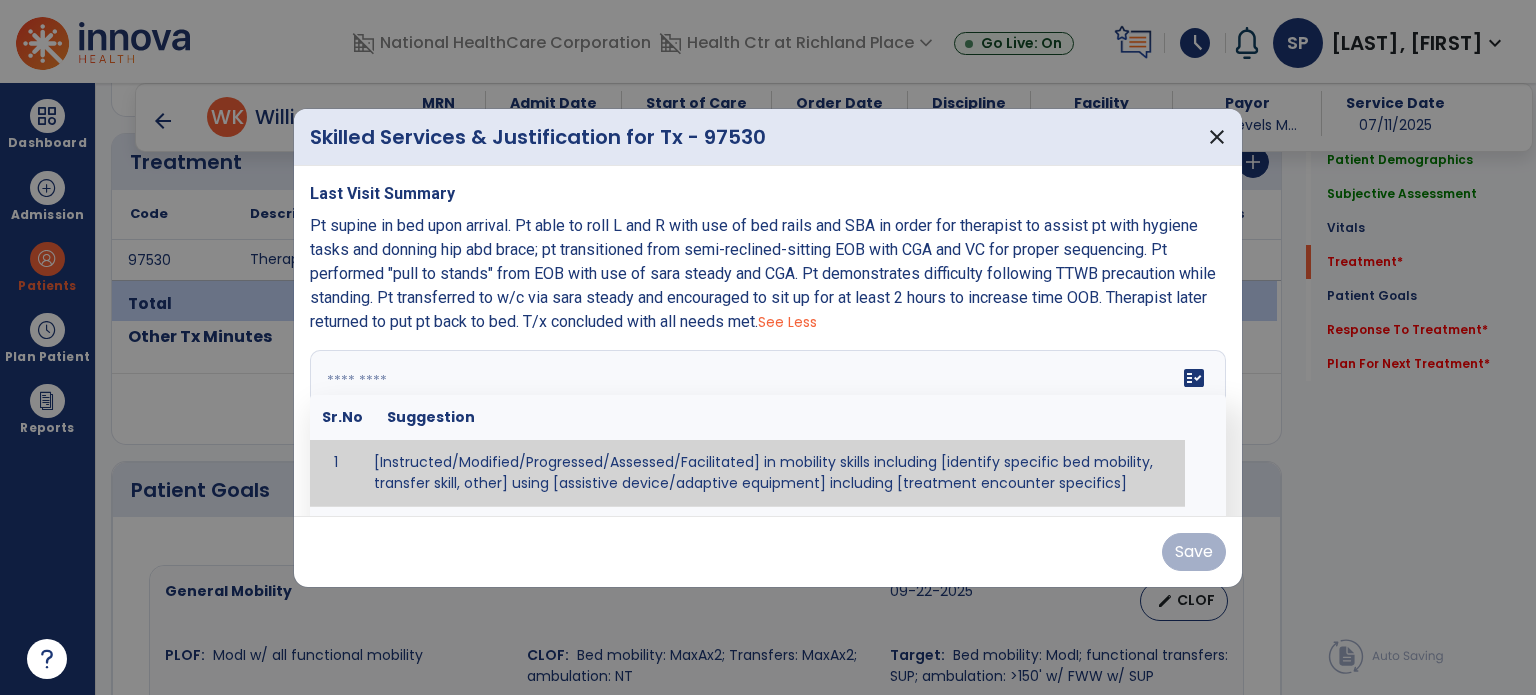 paste on "**********" 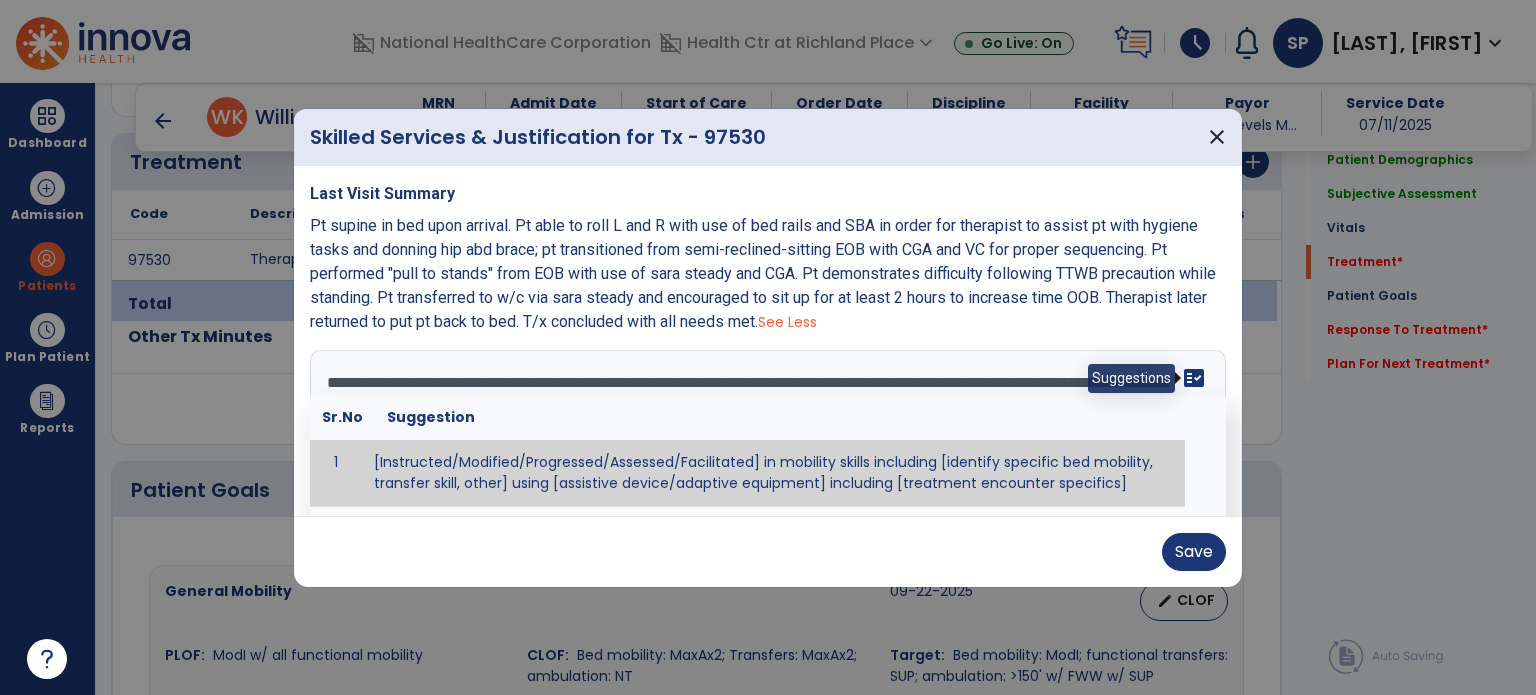 click on "fact_check" at bounding box center [1194, 378] 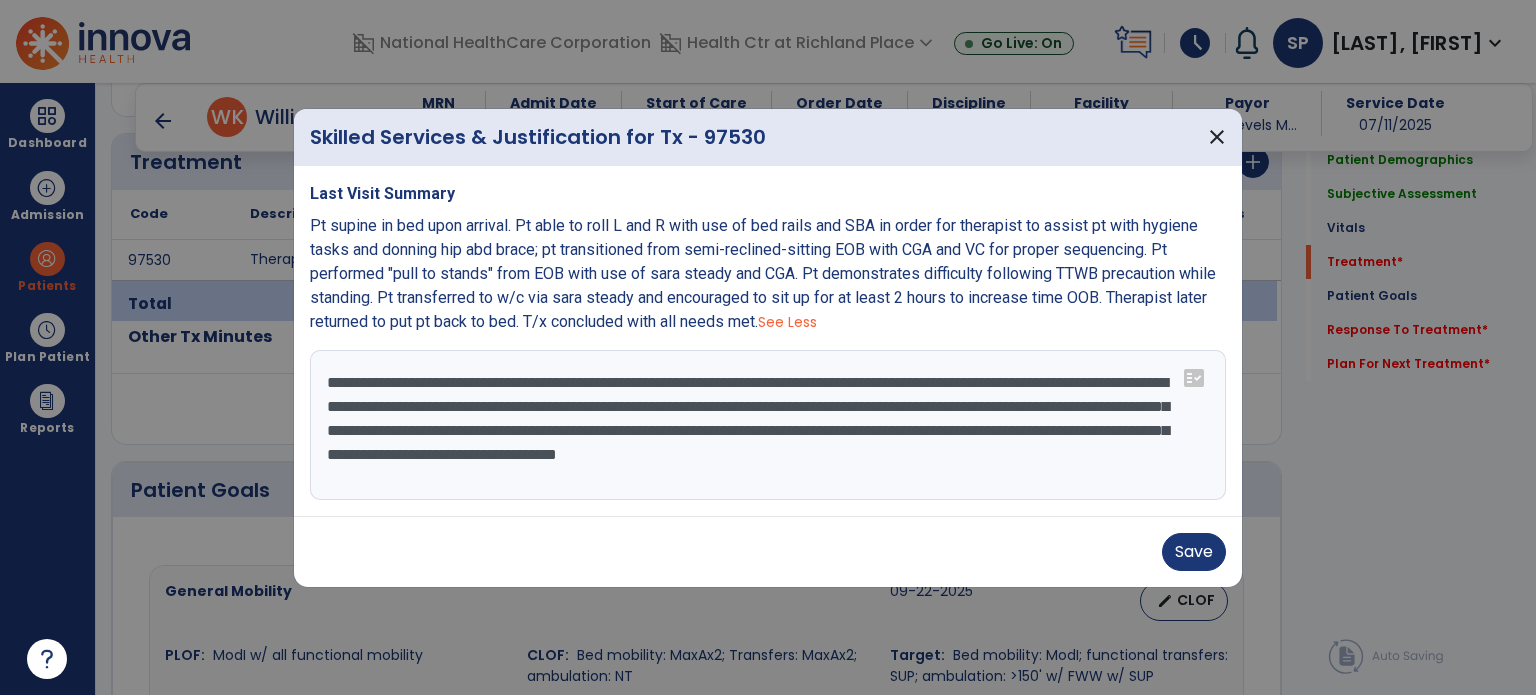 click on "**********" at bounding box center [768, 425] 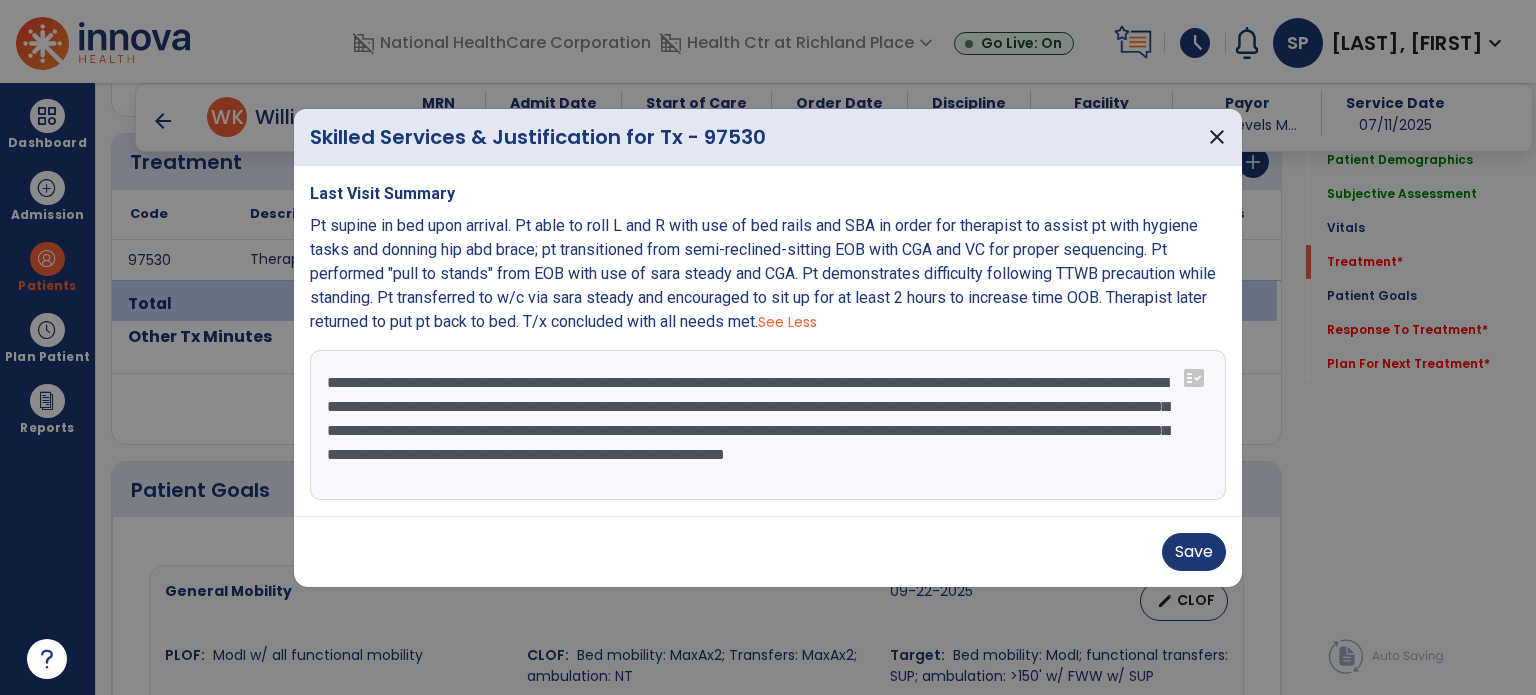 click on "**********" at bounding box center [768, 425] 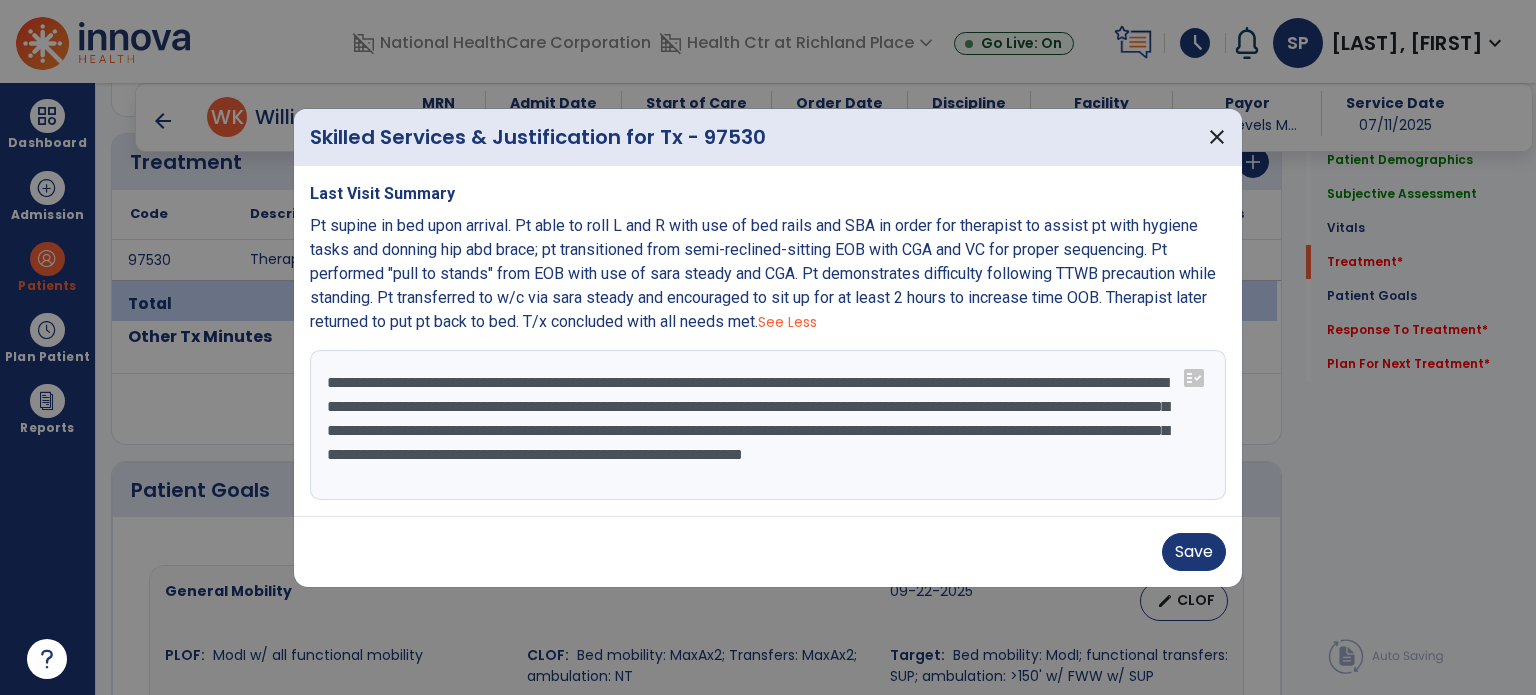 drag, startPoint x: 804, startPoint y: 408, endPoint x: 688, endPoint y: 399, distance: 116.34862 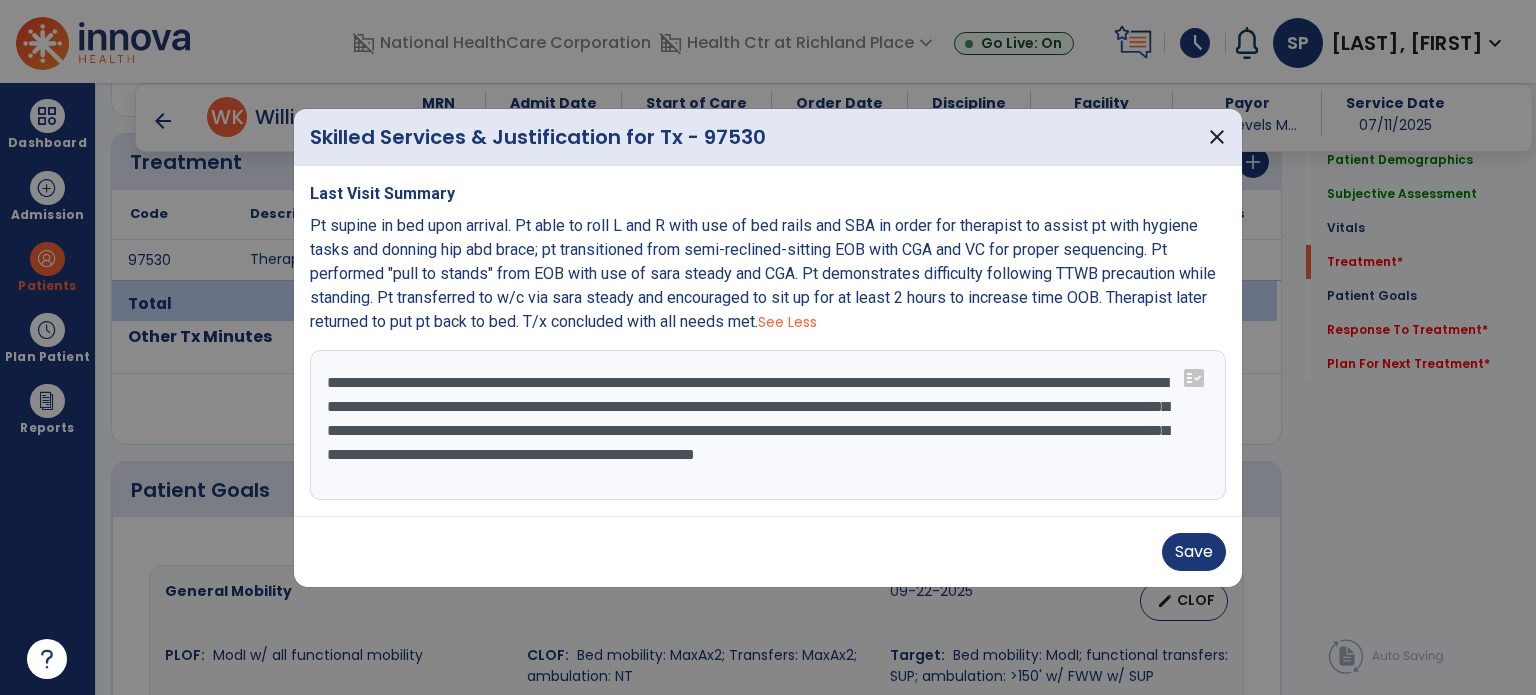 click on "**********" at bounding box center (768, 425) 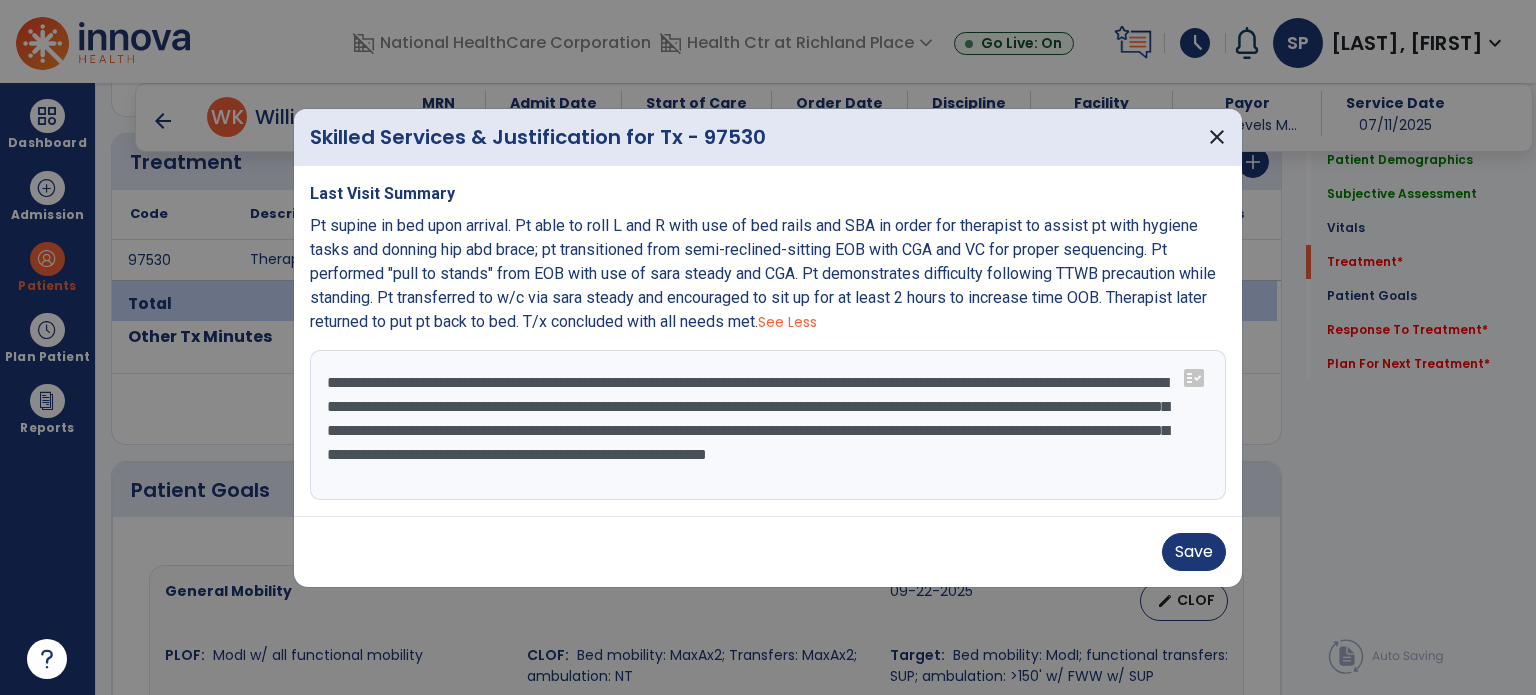 click on "**********" at bounding box center (768, 425) 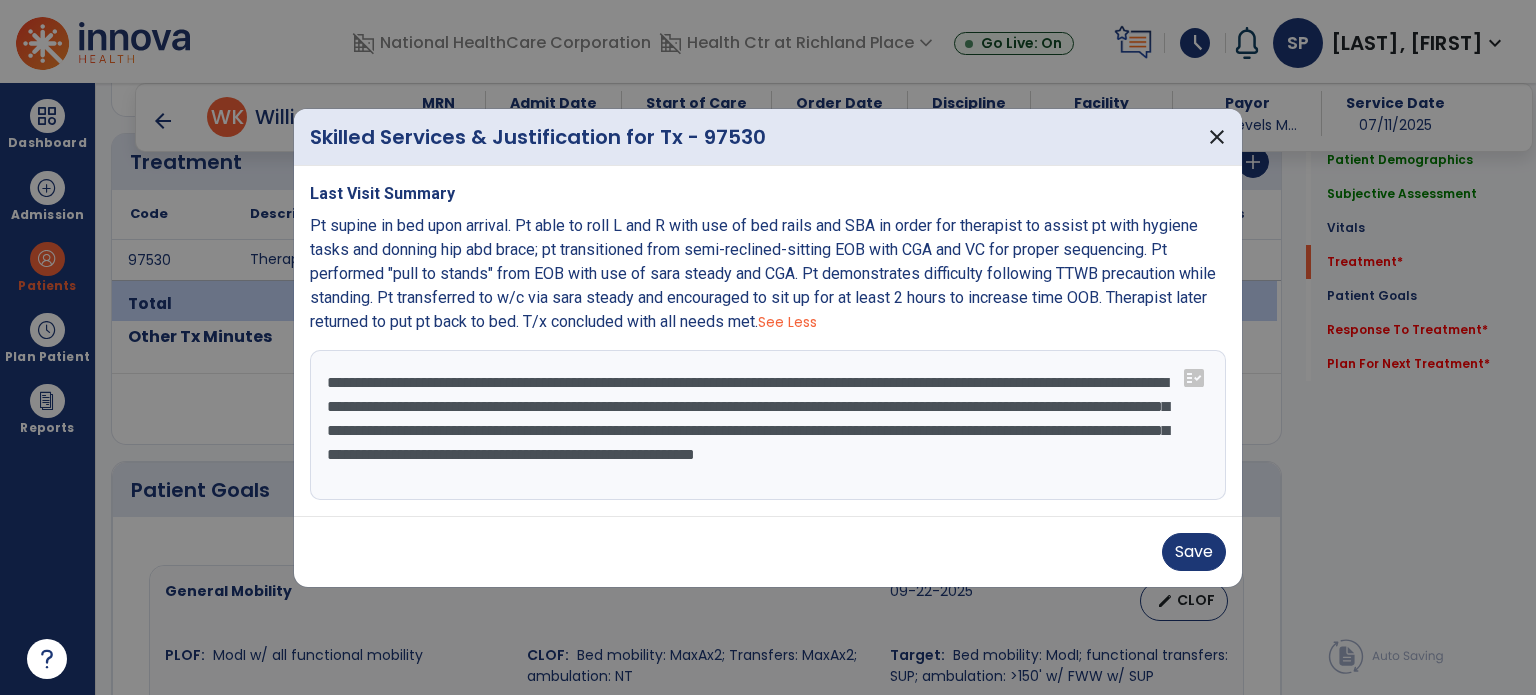click on "**********" at bounding box center [768, 425] 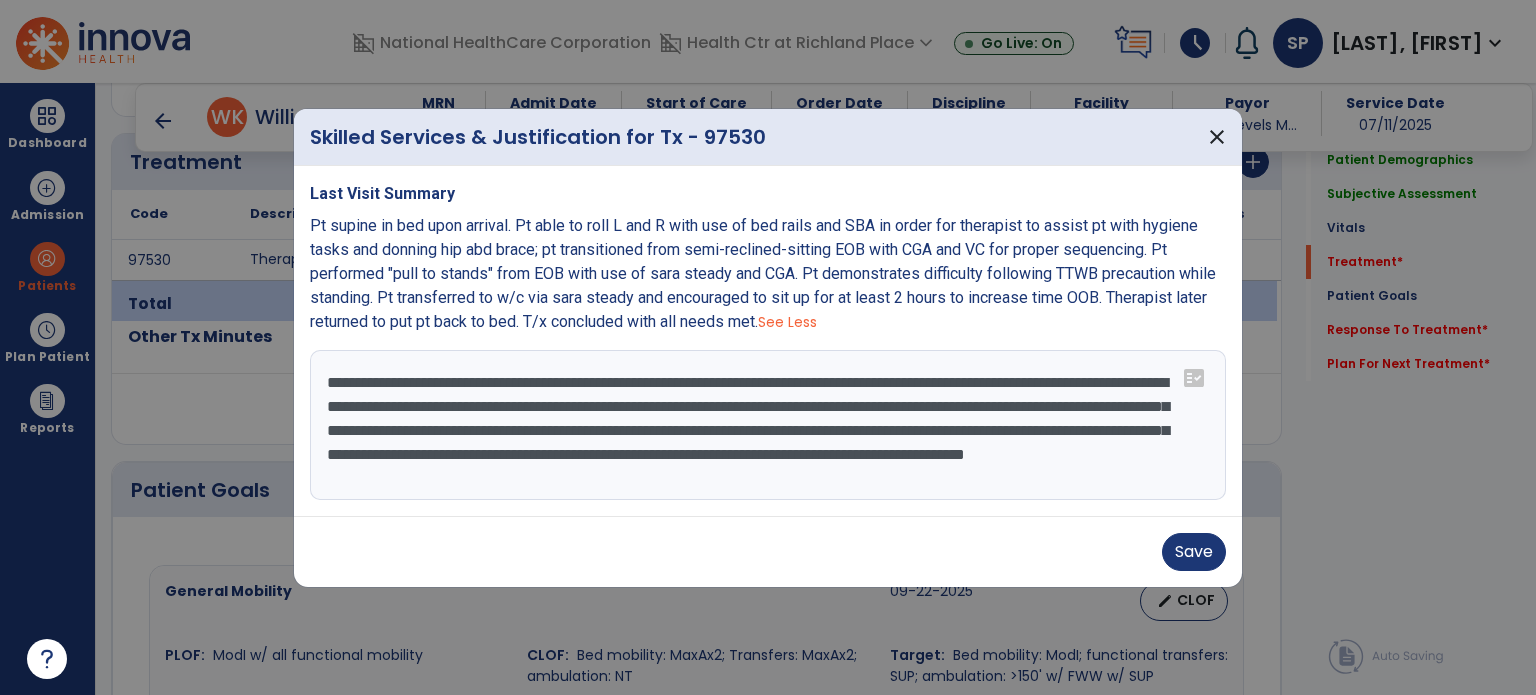 scroll, scrollTop: 15, scrollLeft: 0, axis: vertical 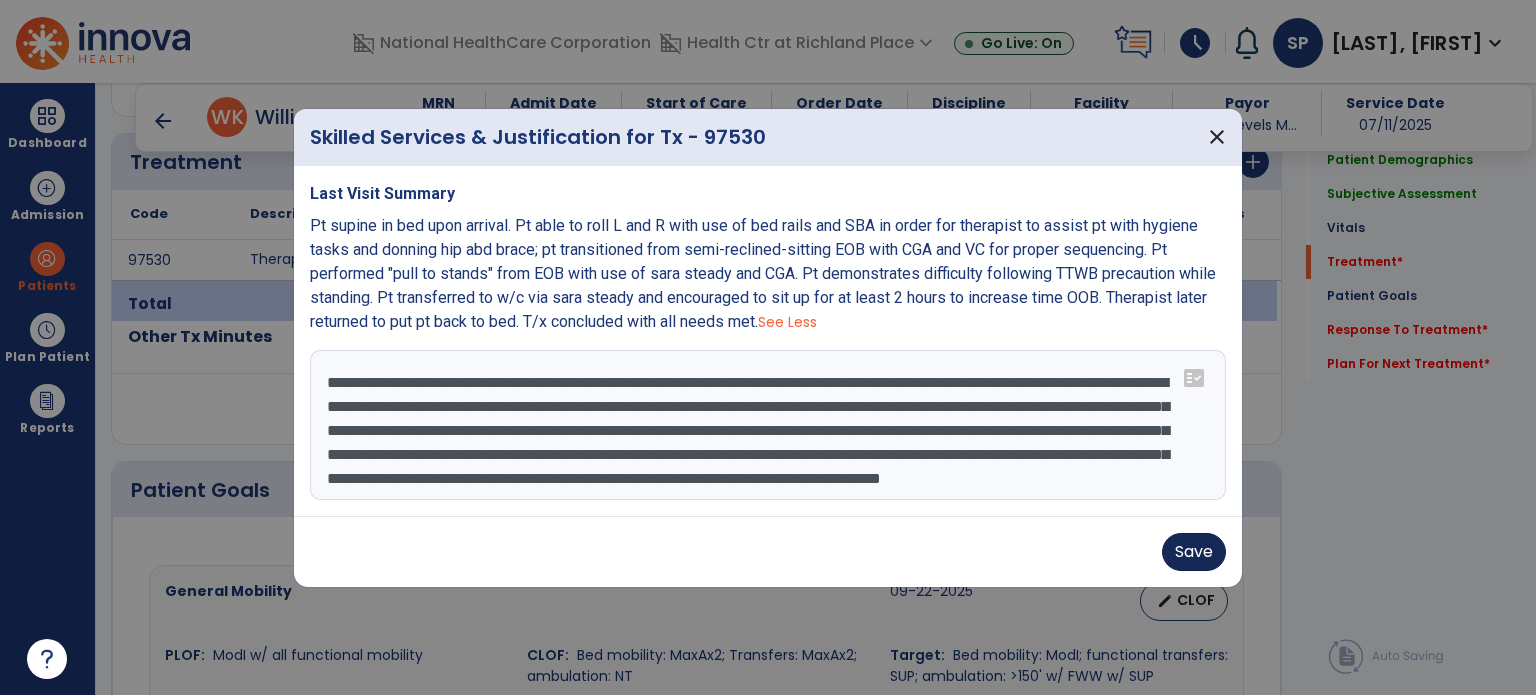 type on "**********" 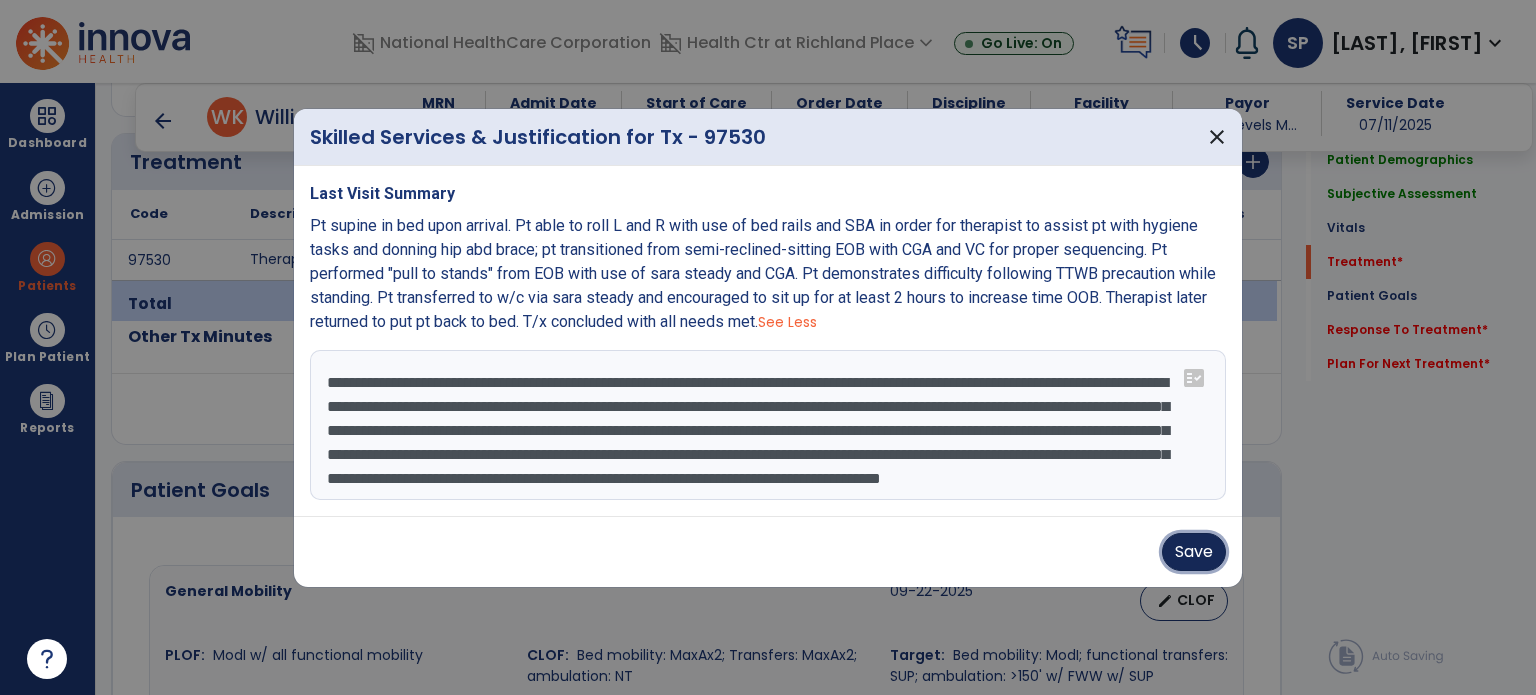 click on "Save" at bounding box center [1194, 552] 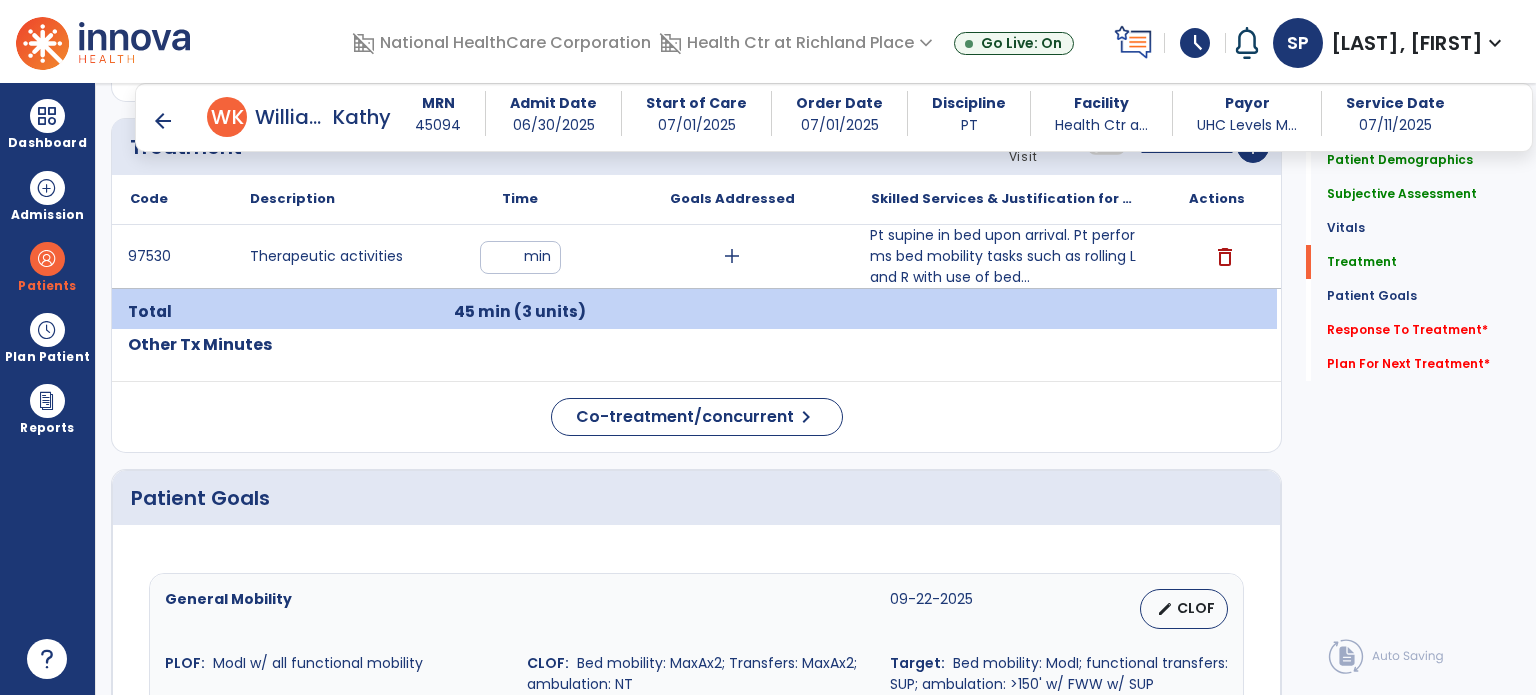 scroll, scrollTop: 1276, scrollLeft: 0, axis: vertical 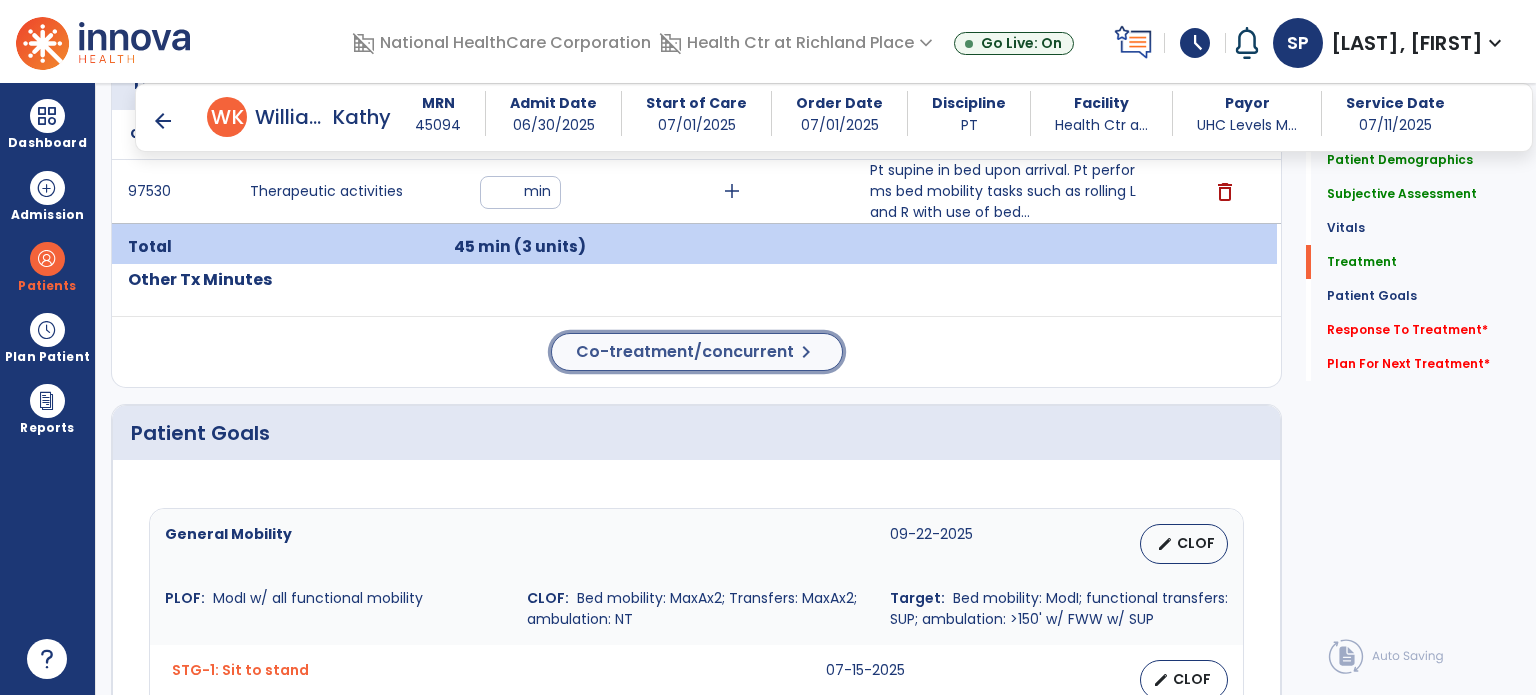 click on "Co-treatment/concurrent" 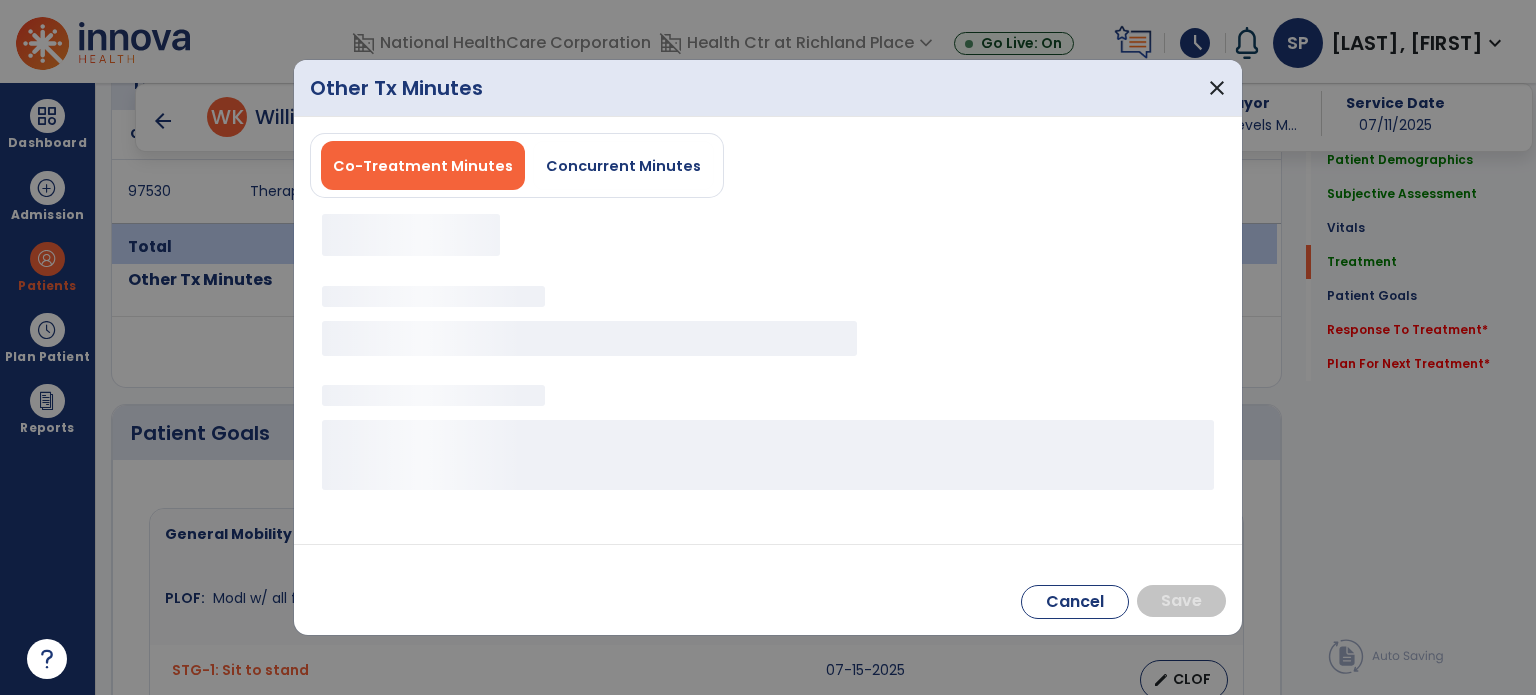 click on "Co-Treatment Minutes   Concurrent Minutes" at bounding box center (517, 165) 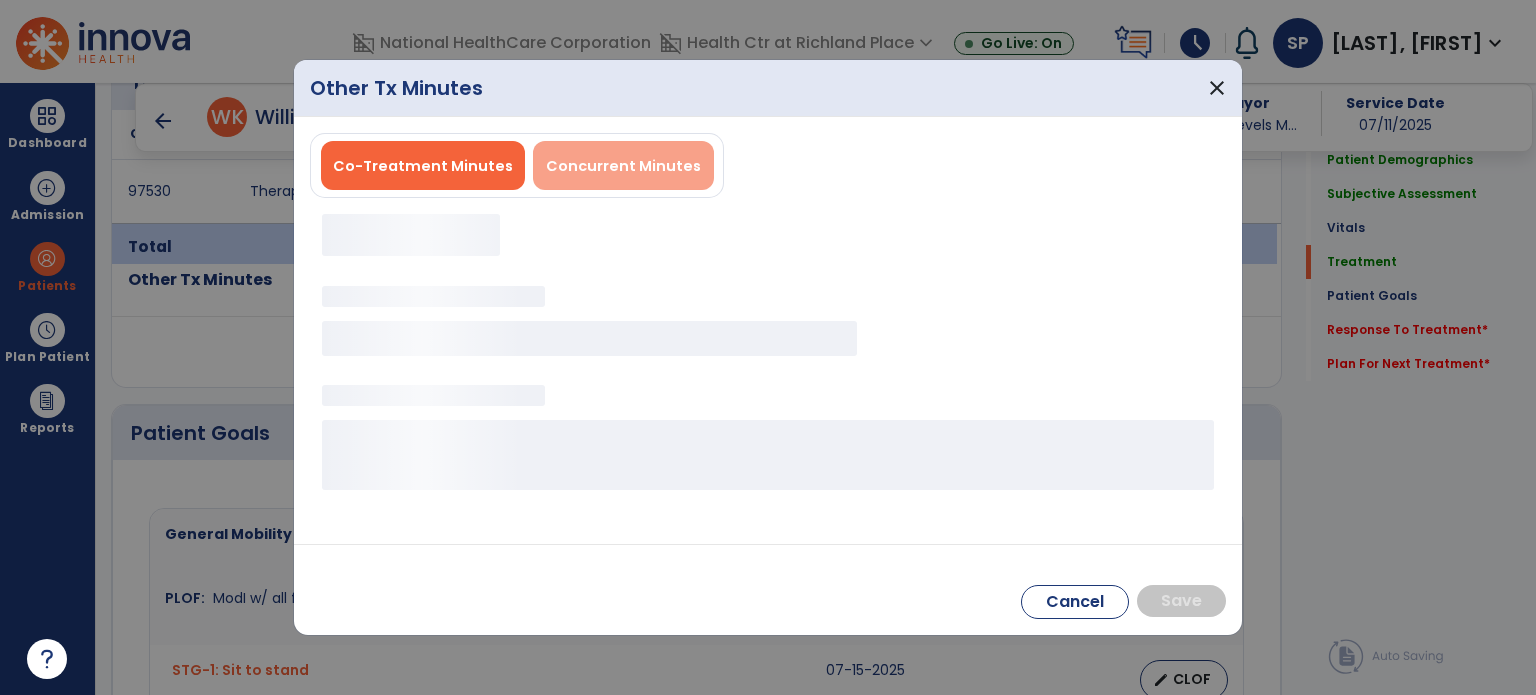 click on "Concurrent Minutes" at bounding box center [623, 166] 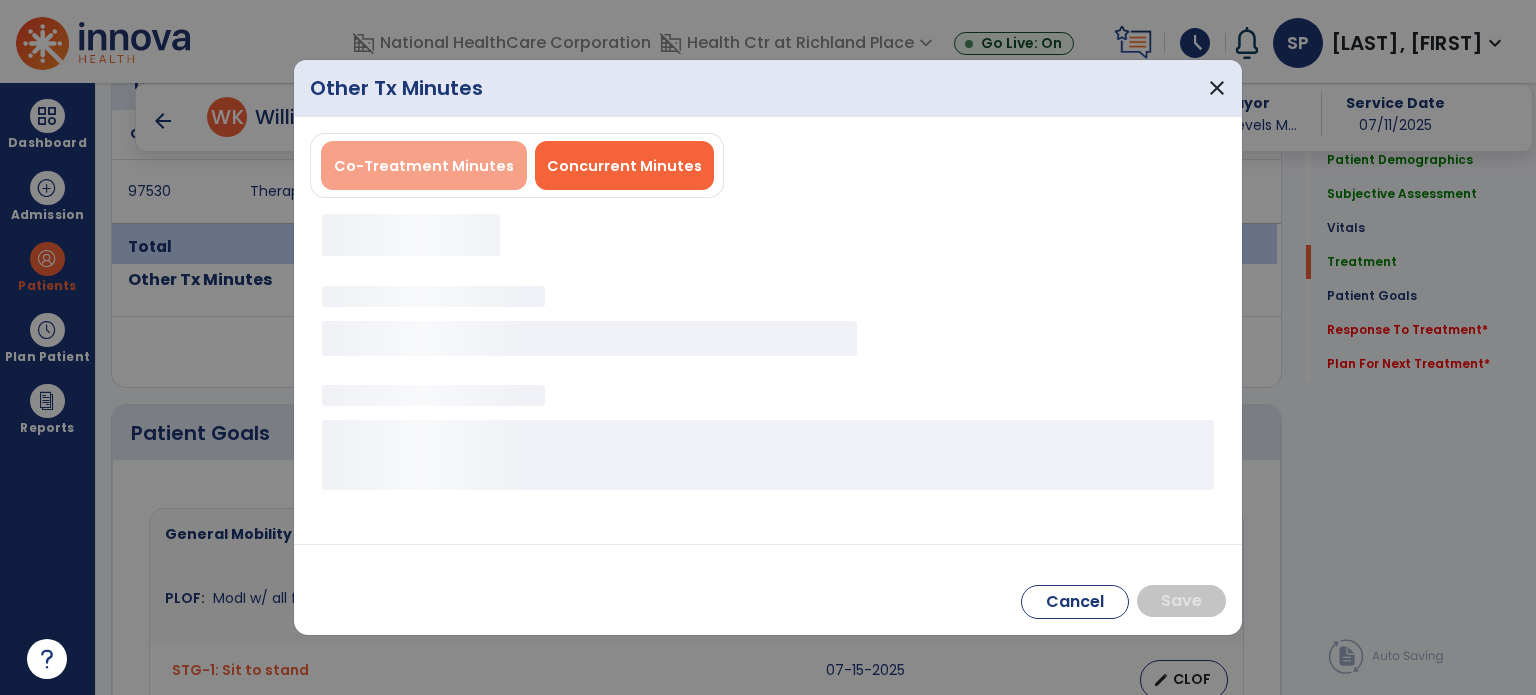 click on "Other Tx Minutes   close   Co-Treatment Minutes   Concurrent Minutes     Cancel Save" at bounding box center (768, 347) 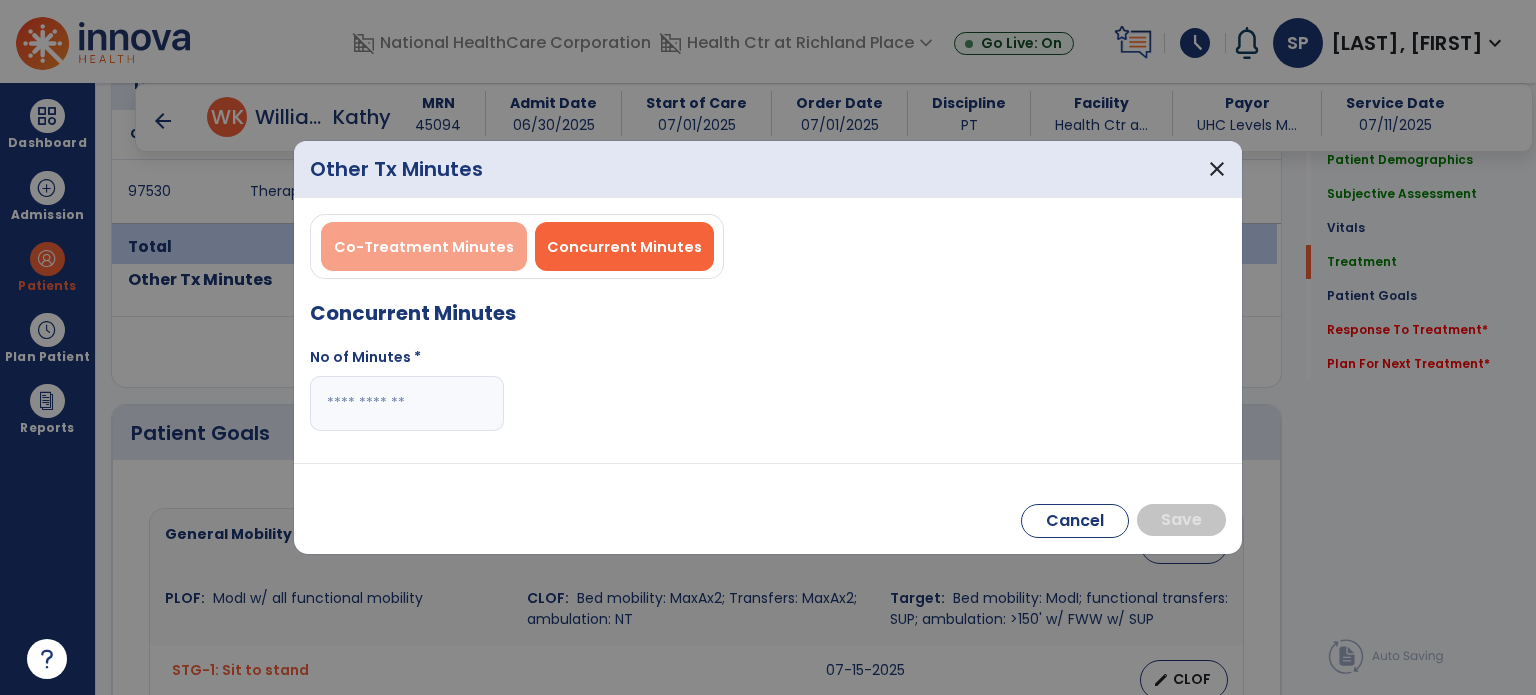 click on "Co-Treatment Minutes" at bounding box center [424, 247] 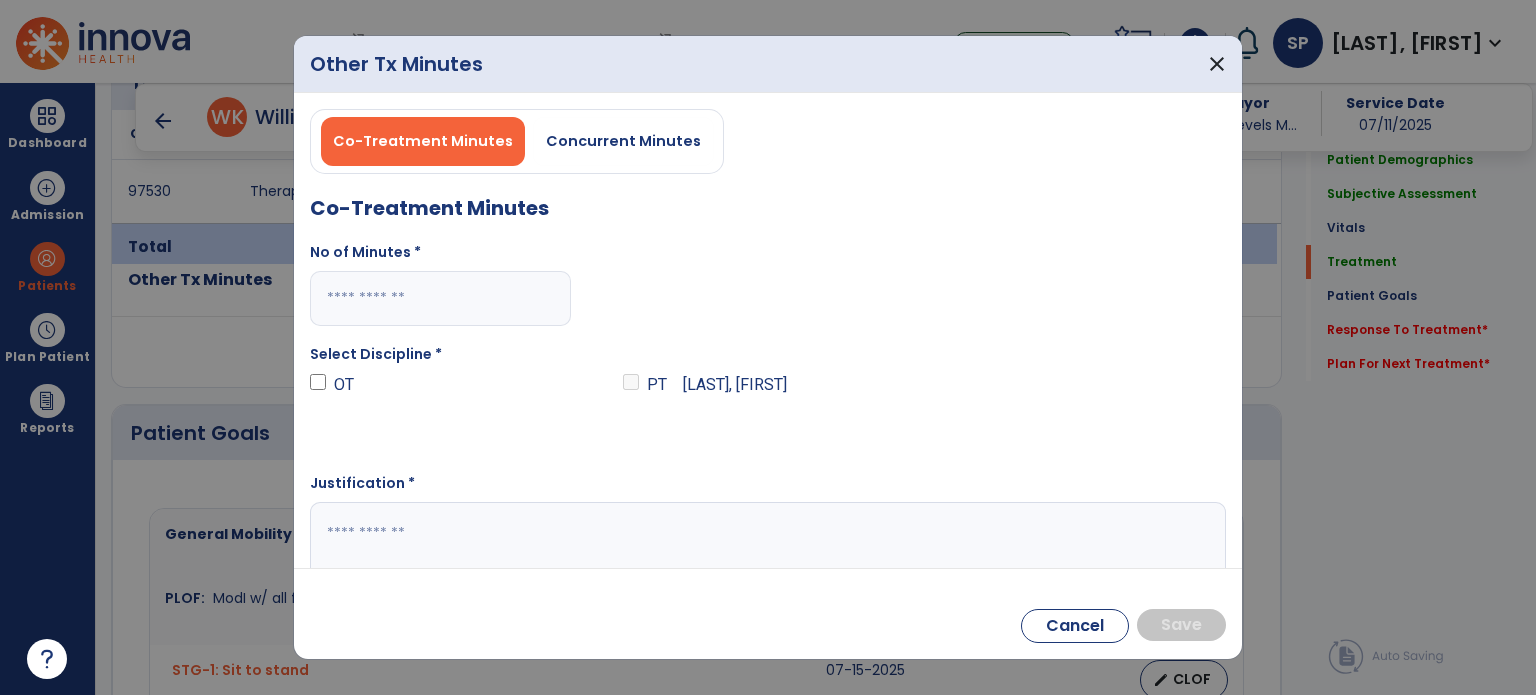 click at bounding box center [440, 298] 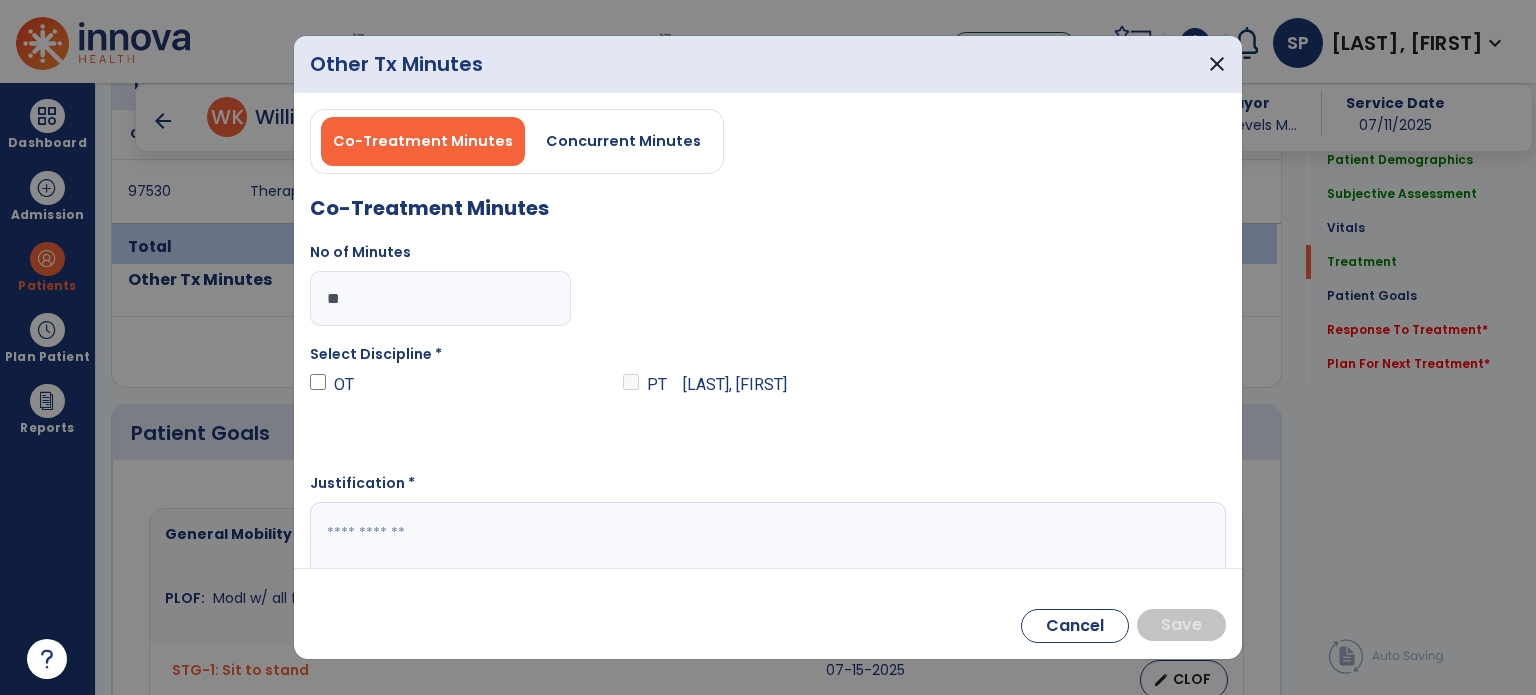 type on "**" 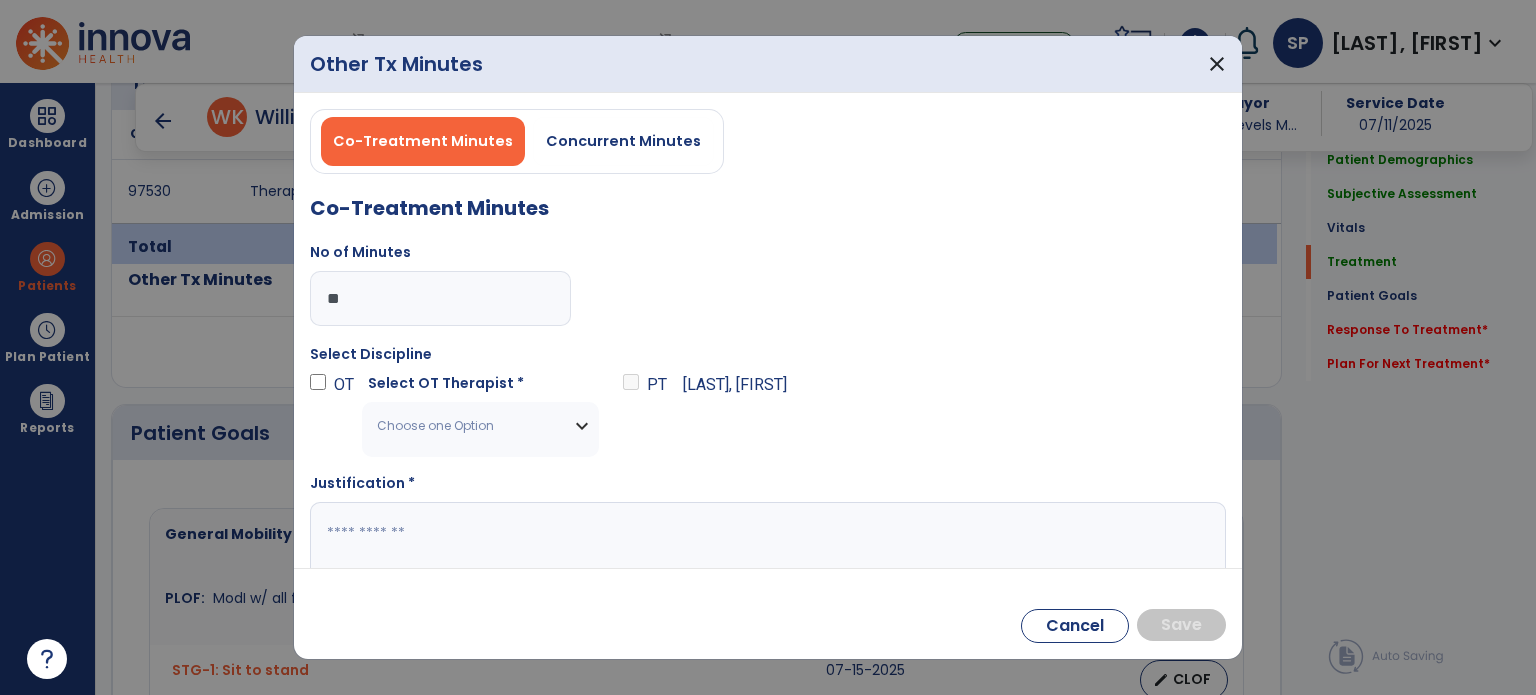 click on "Choose one Option" at bounding box center [480, 426] 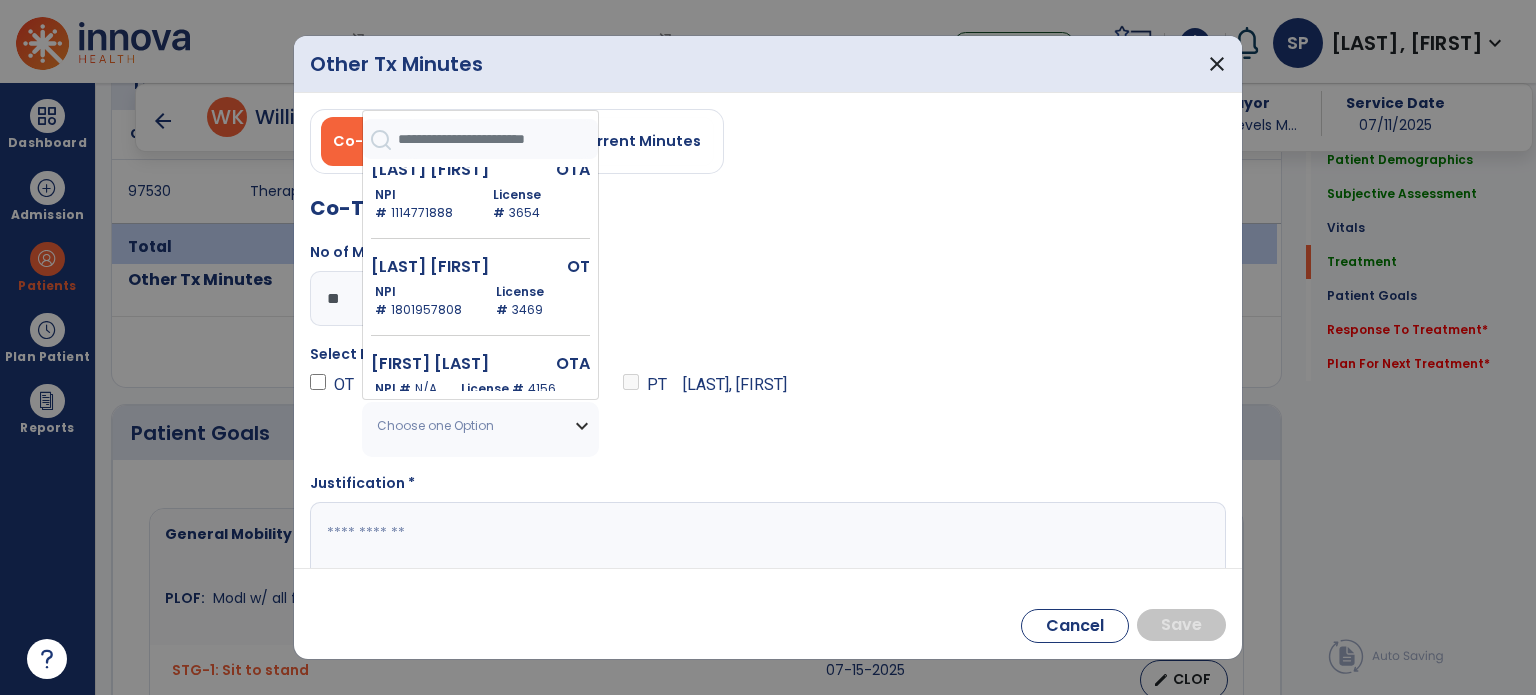 scroll, scrollTop: 1128, scrollLeft: 0, axis: vertical 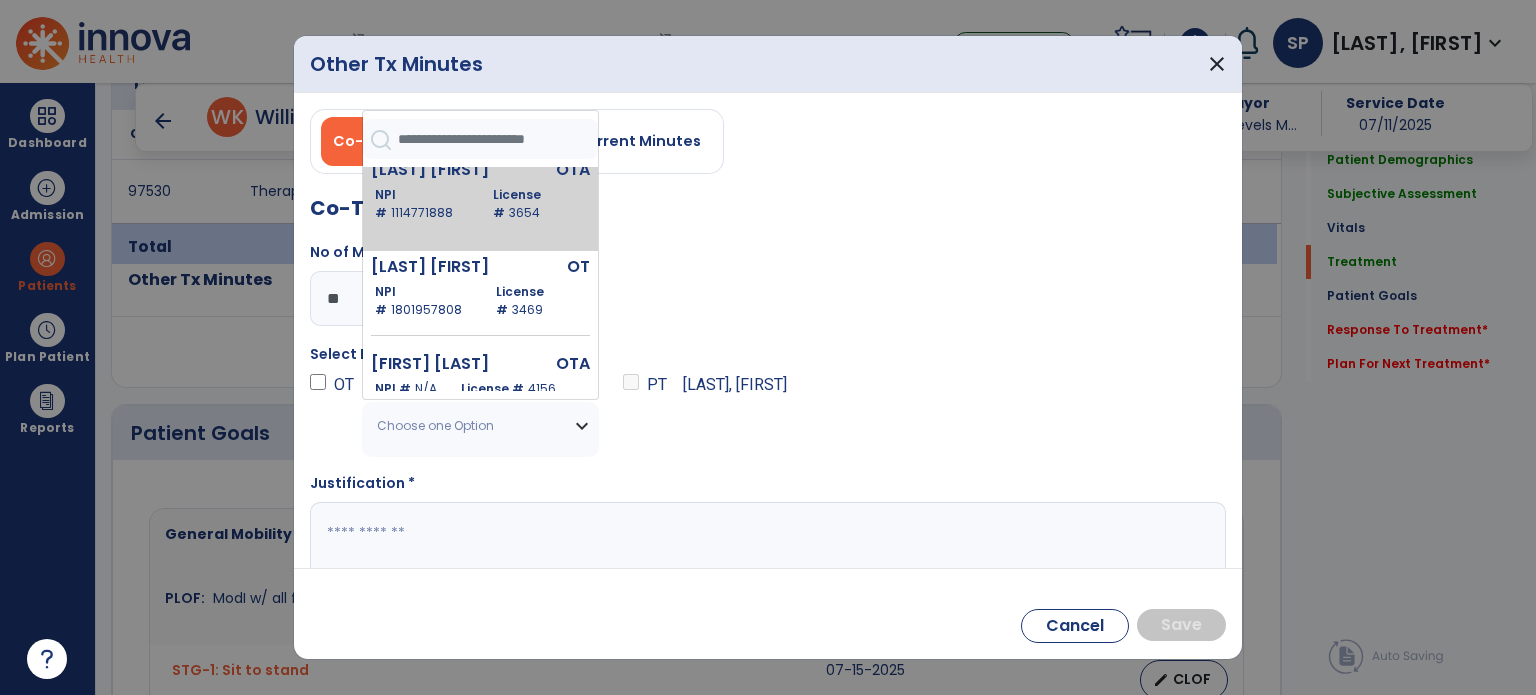 click on "[LAST] [FIRST]" at bounding box center (440, 170) 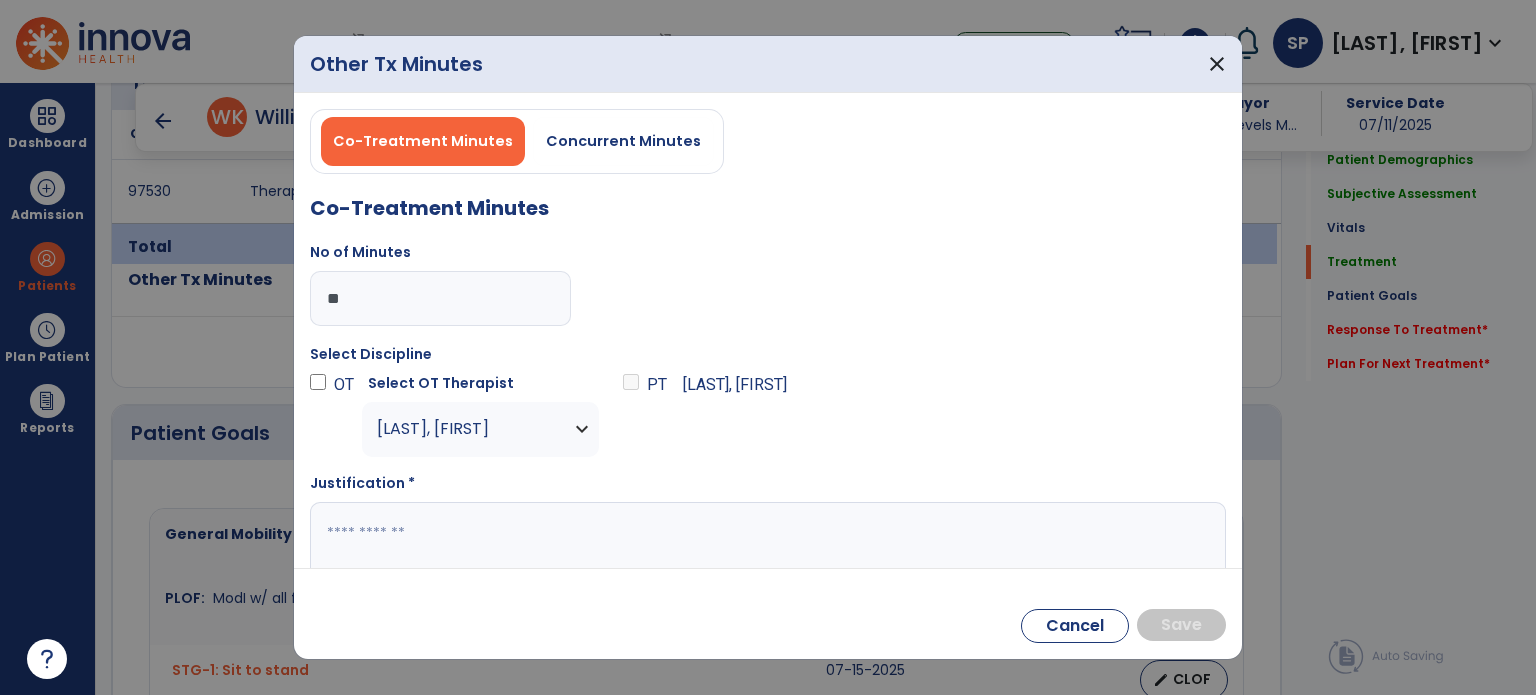 click at bounding box center [766, 541] 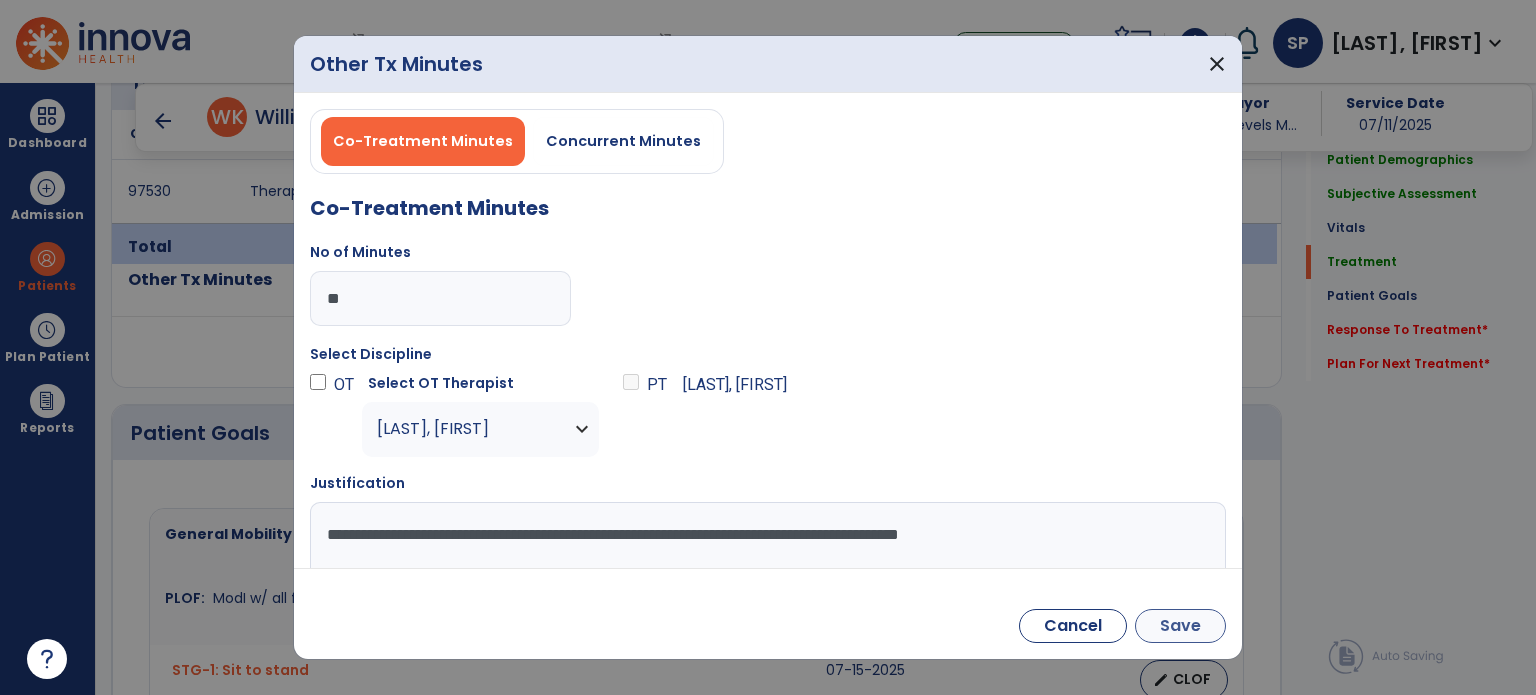 type on "**********" 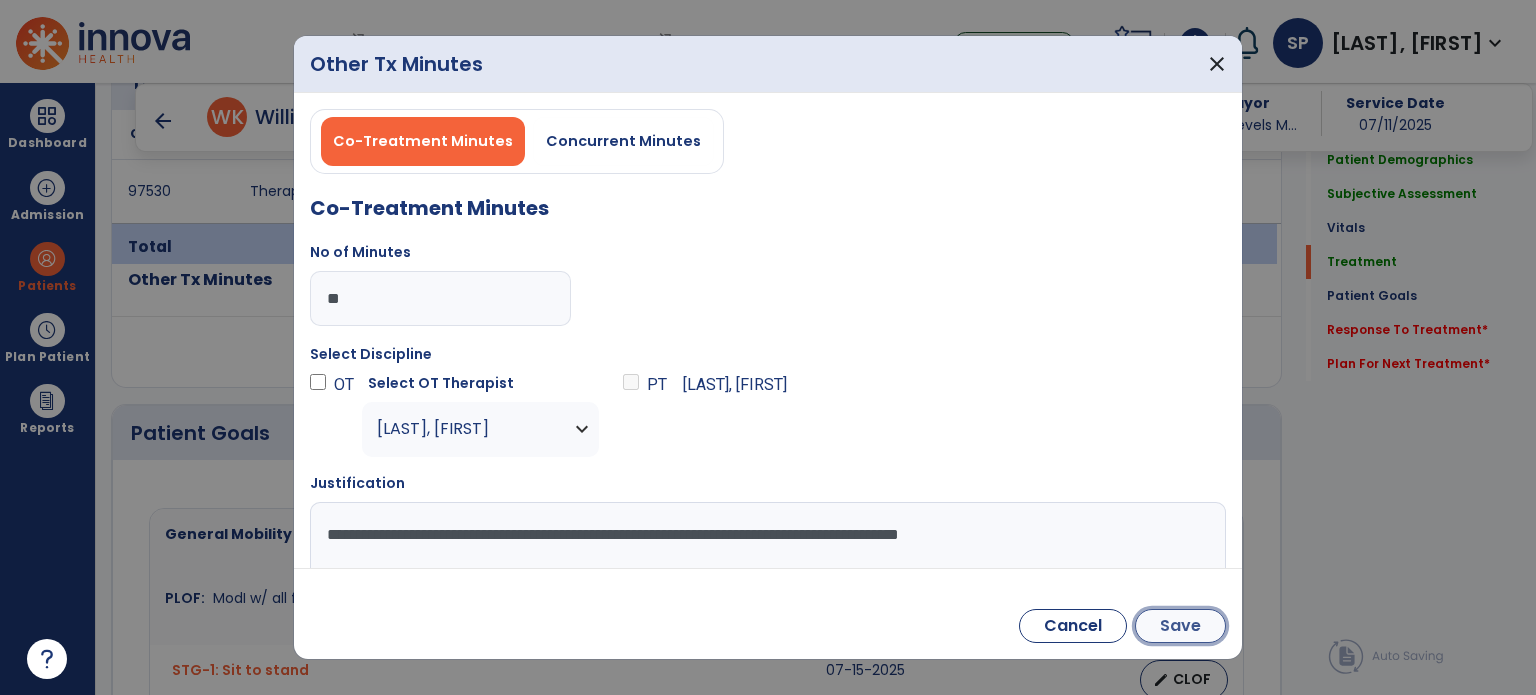 click on "Save" at bounding box center (1180, 626) 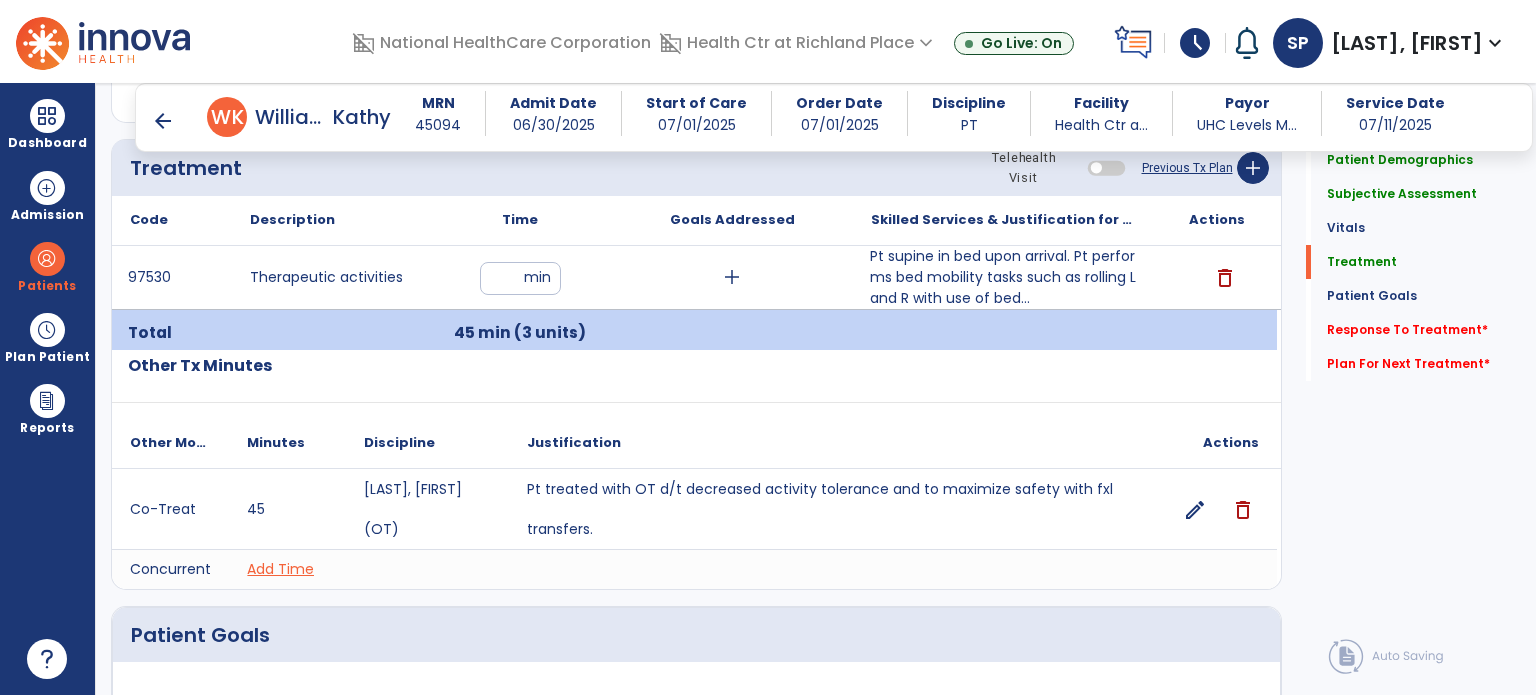 scroll, scrollTop: 1122, scrollLeft: 0, axis: vertical 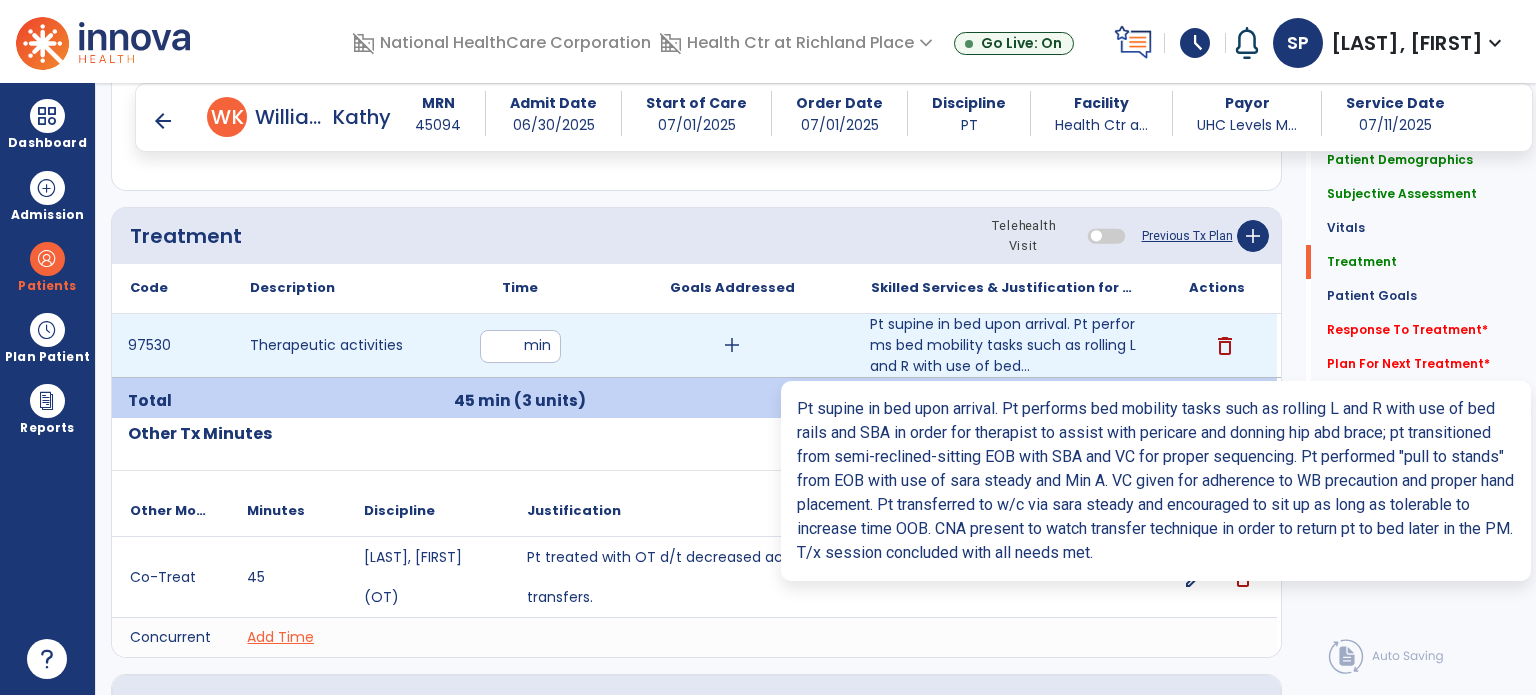 click on "Pt supine in bed upon arrival. Pt performs bed mobility tasks such as rolling L and R with use of bed..." at bounding box center (1004, 345) 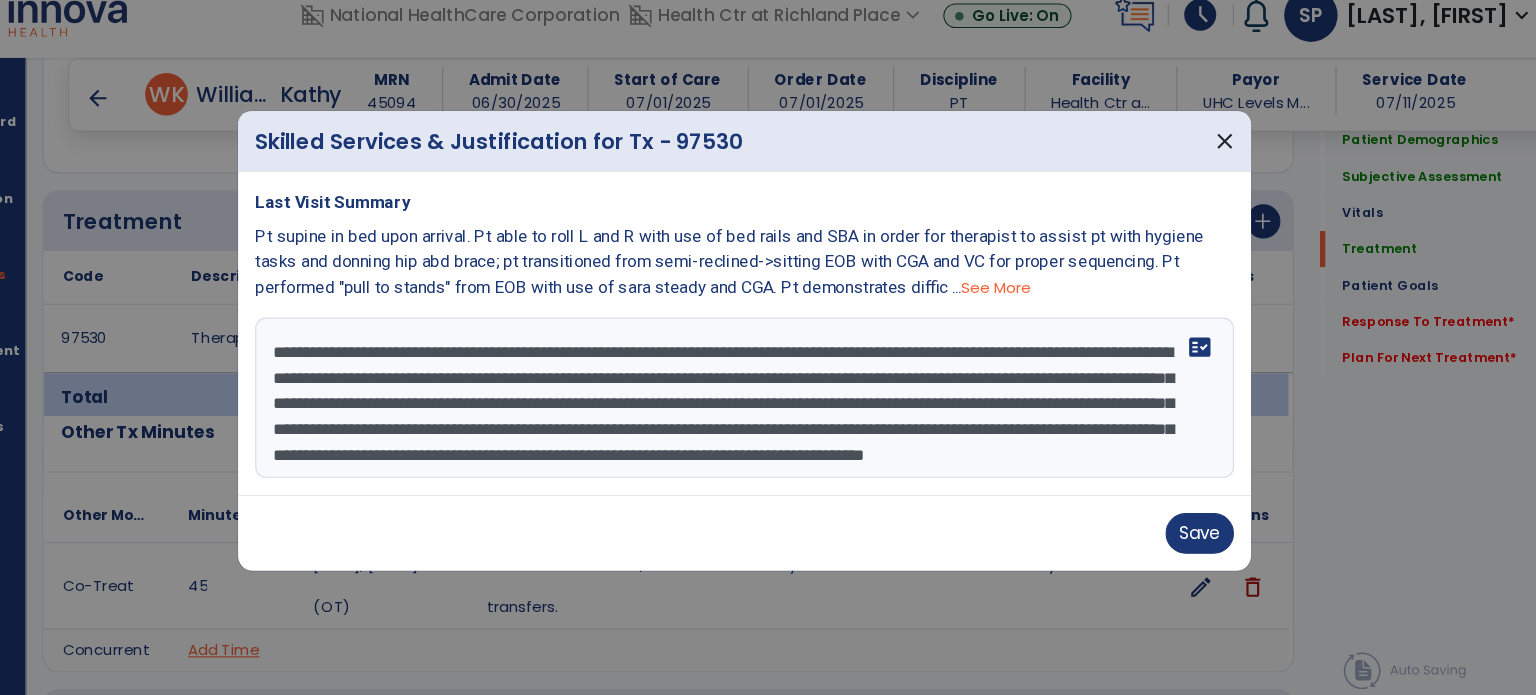 scroll, scrollTop: 48, scrollLeft: 0, axis: vertical 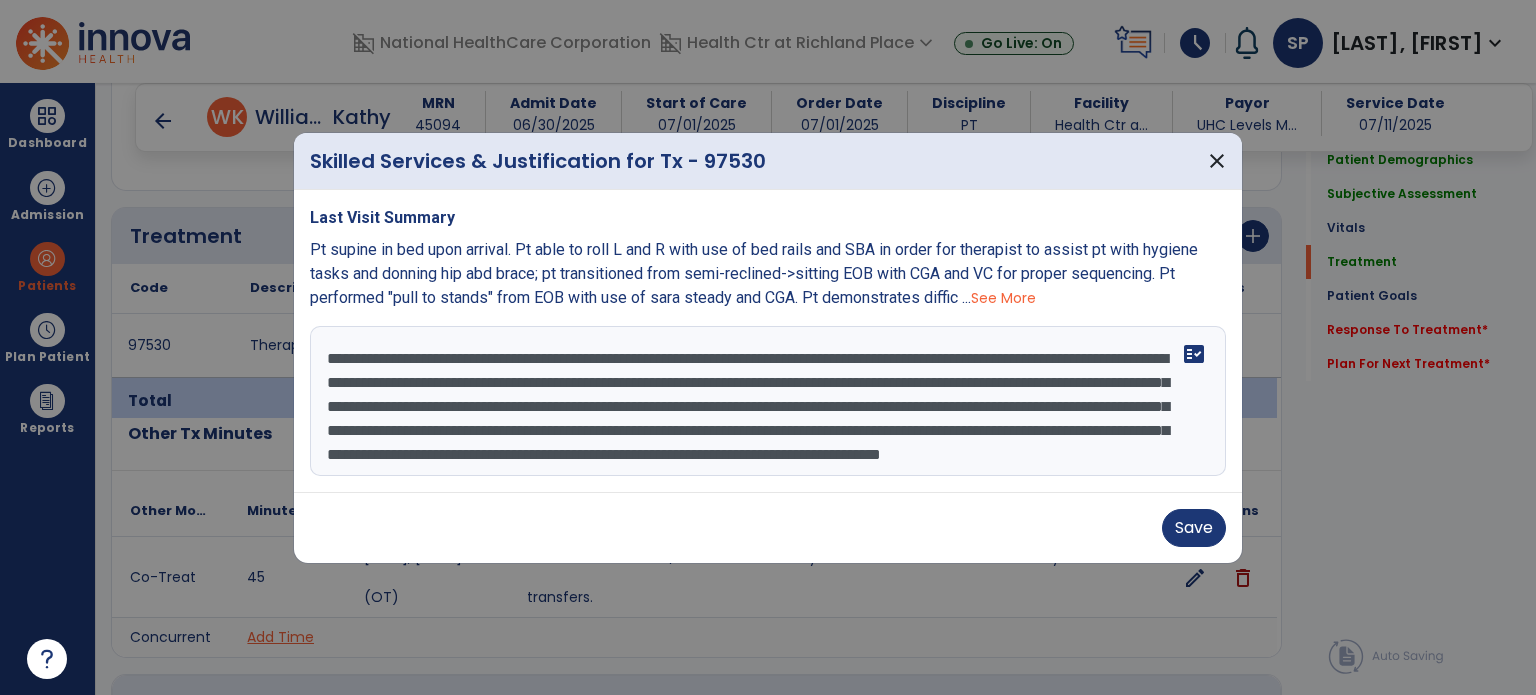 click on "**********" at bounding box center [768, 401] 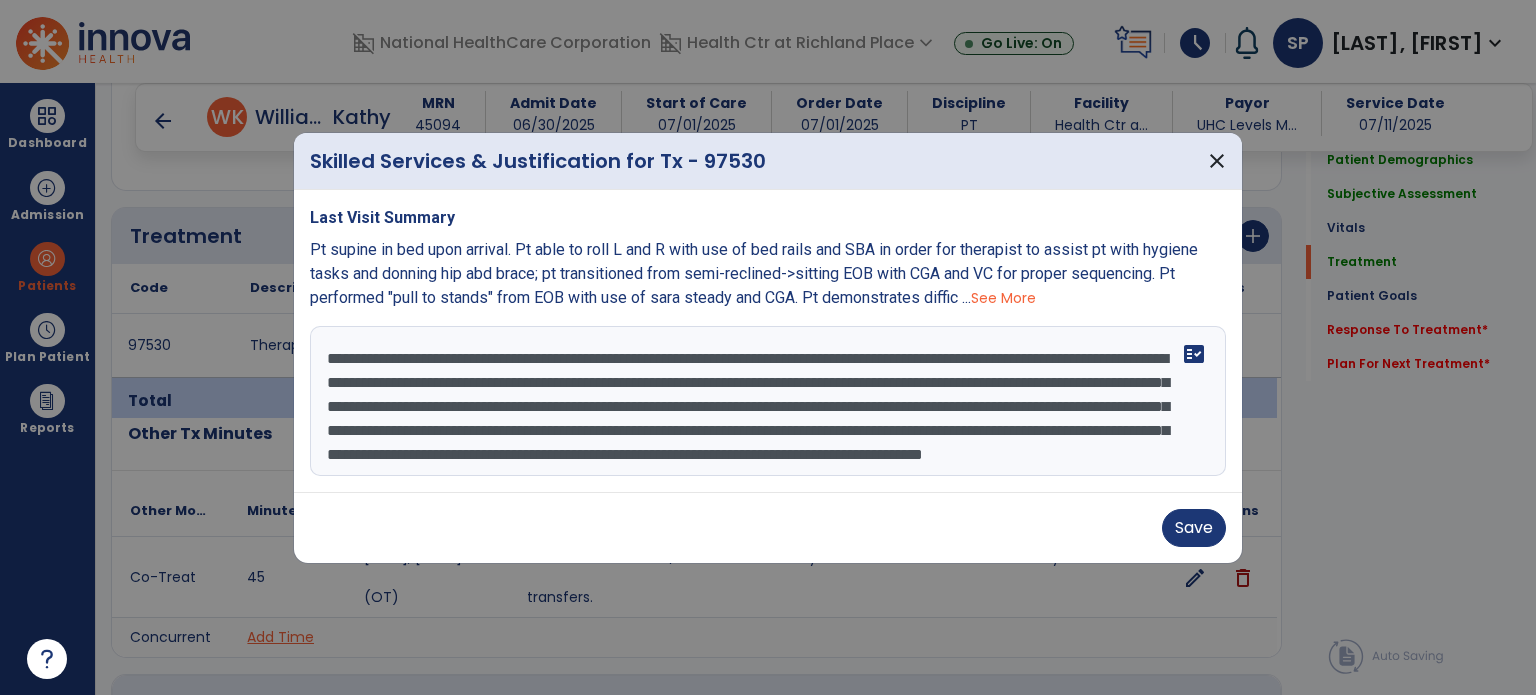 click on "**********" at bounding box center (768, 401) 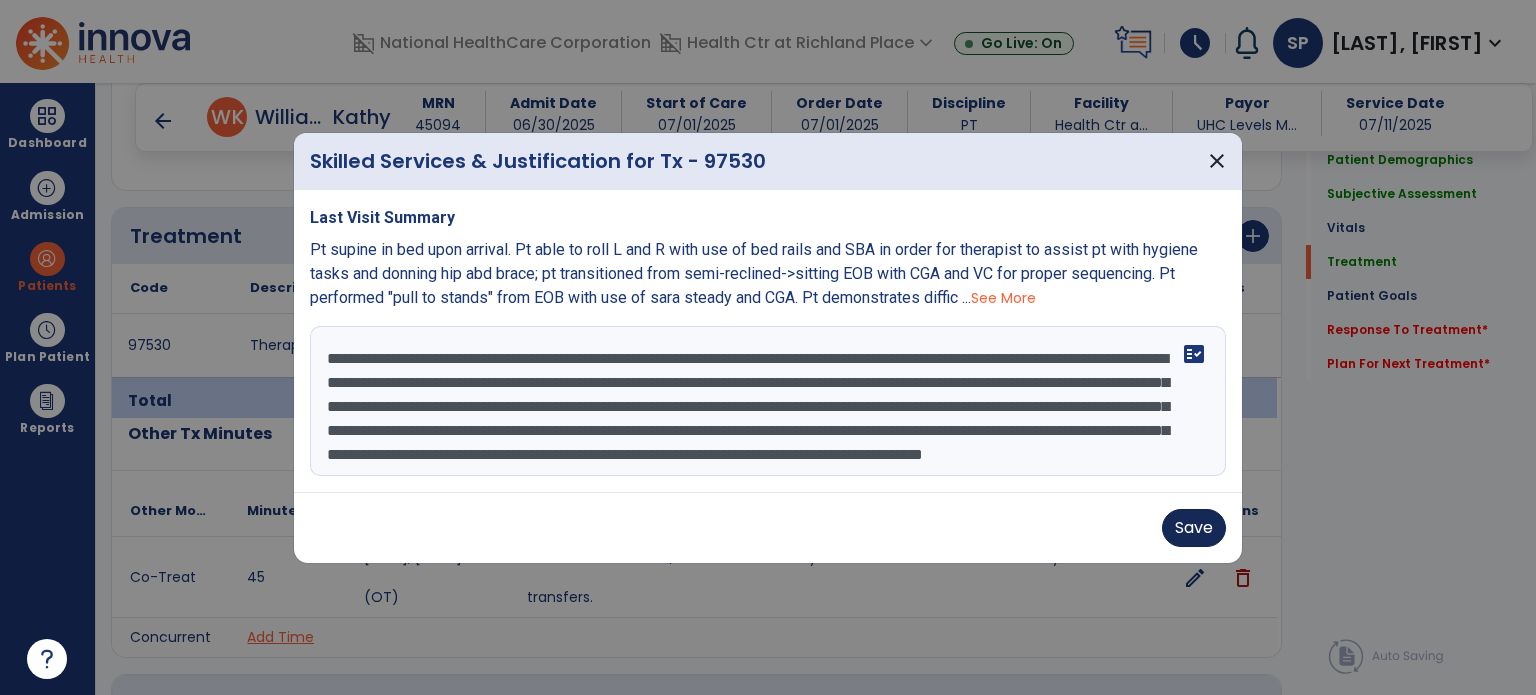 type on "**********" 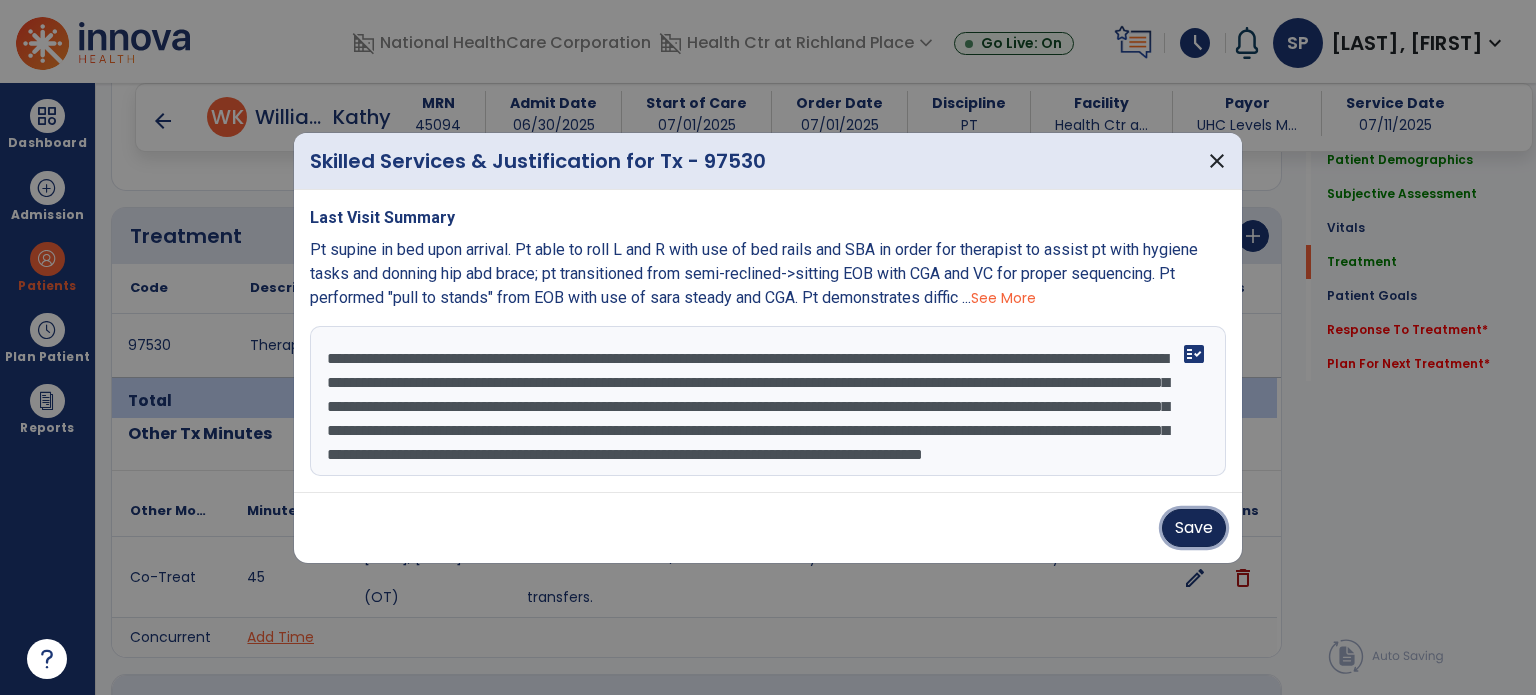 click on "Save" at bounding box center [1194, 528] 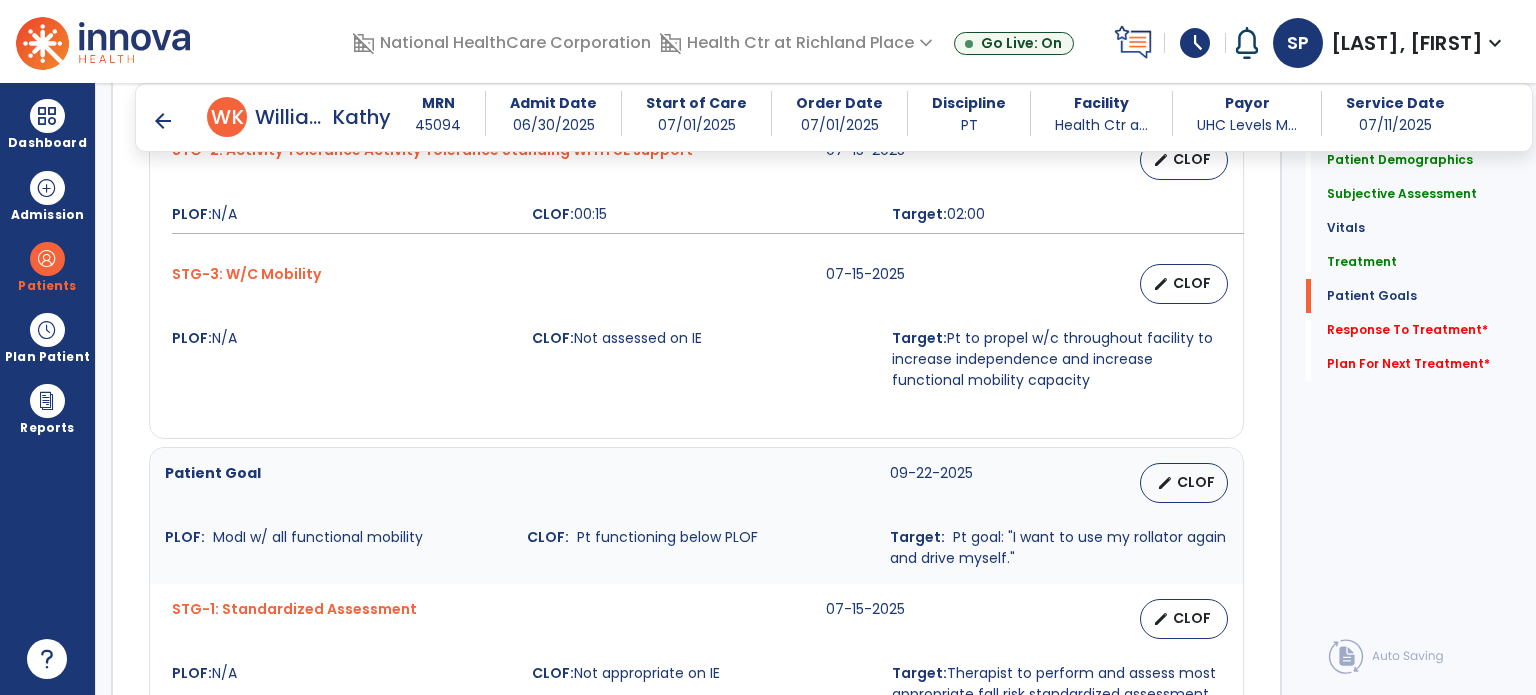 scroll, scrollTop: 2960, scrollLeft: 0, axis: vertical 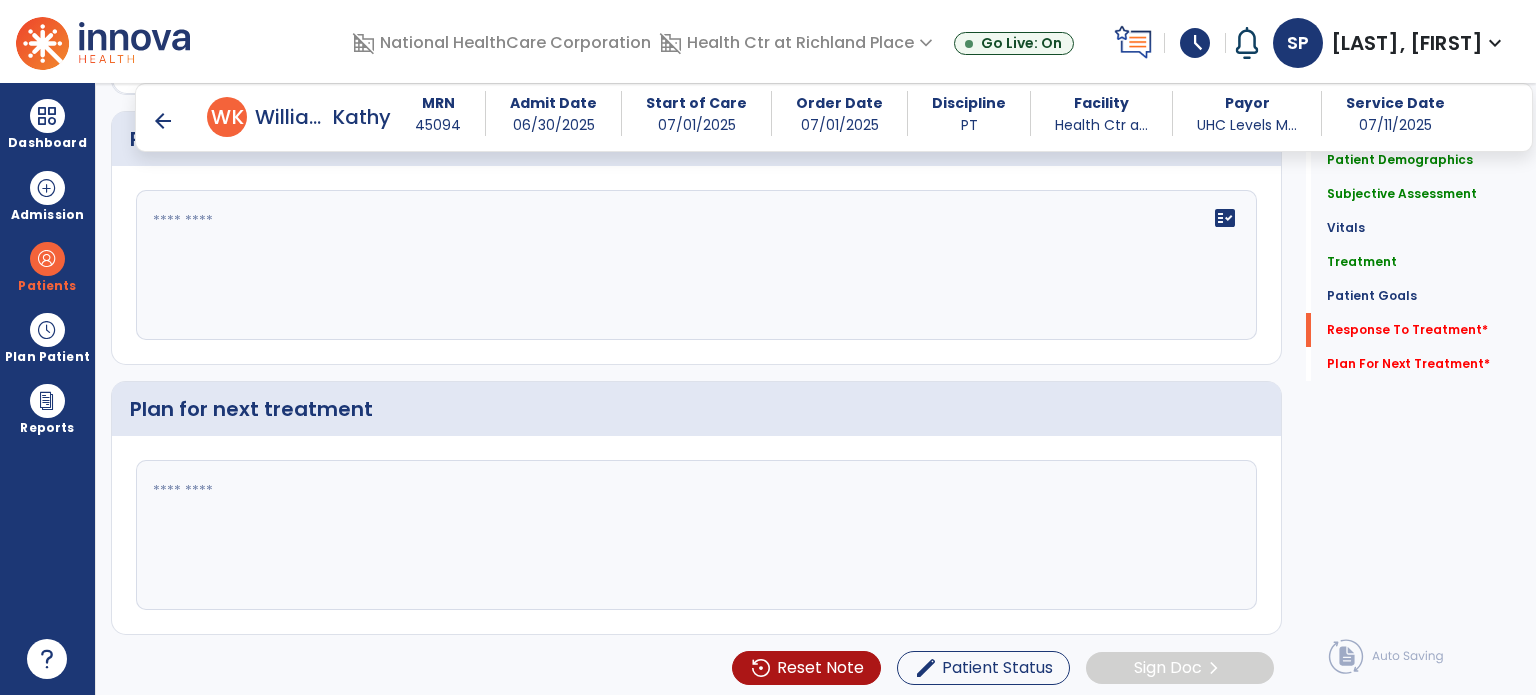 click 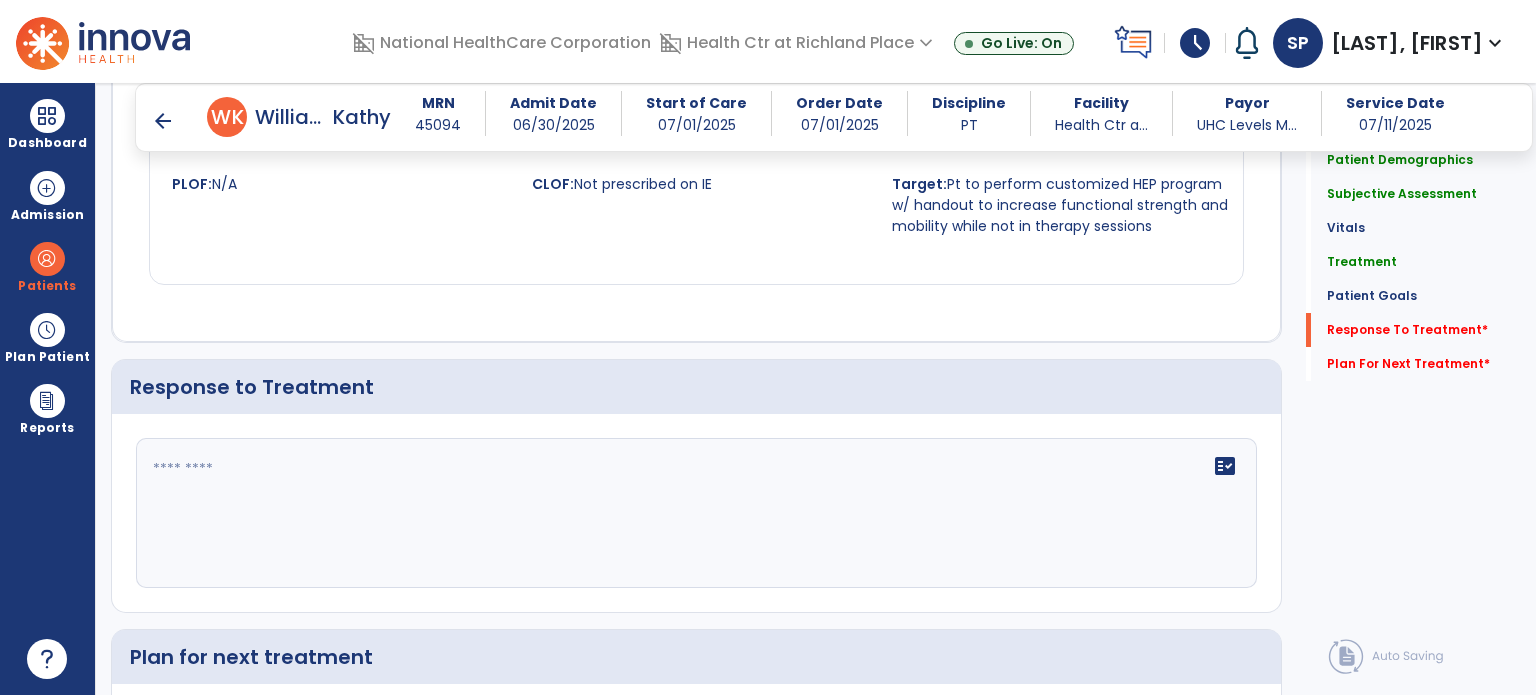 type on "**********" 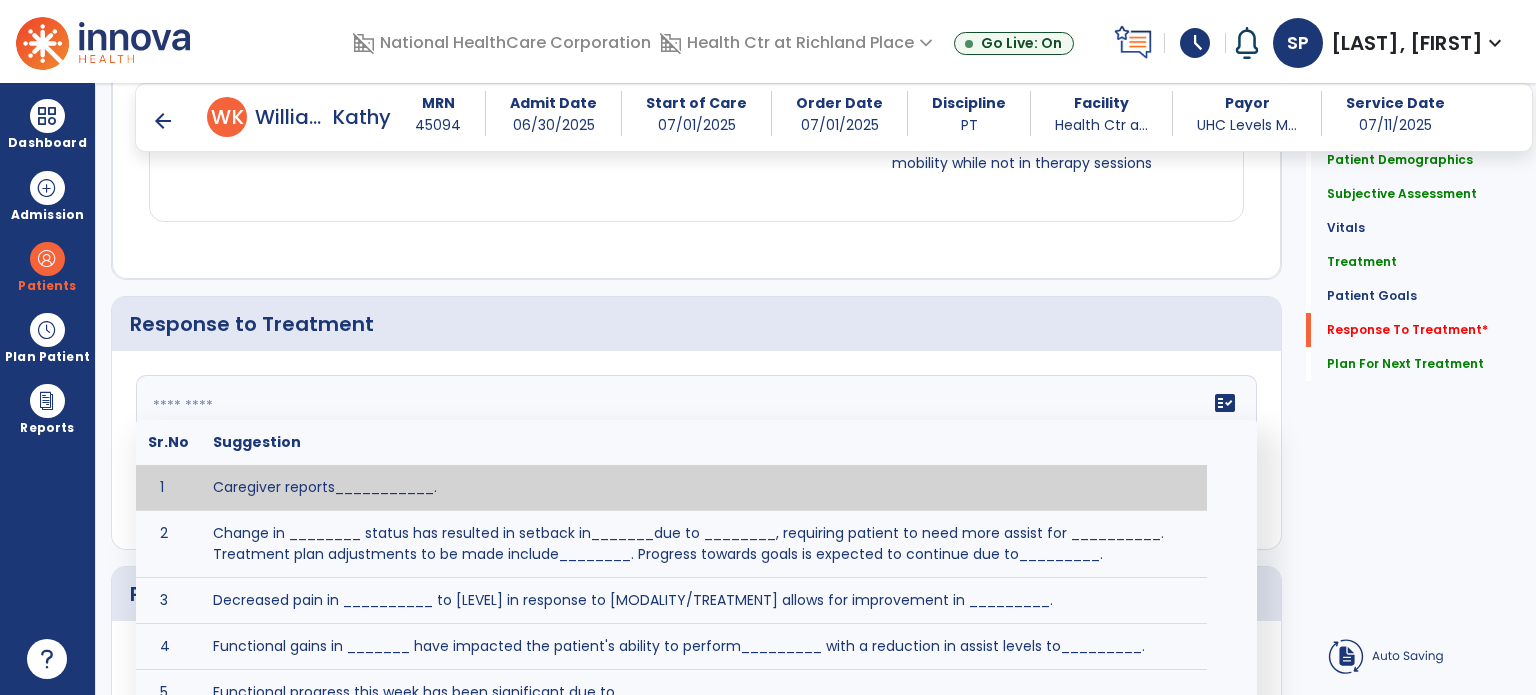 click 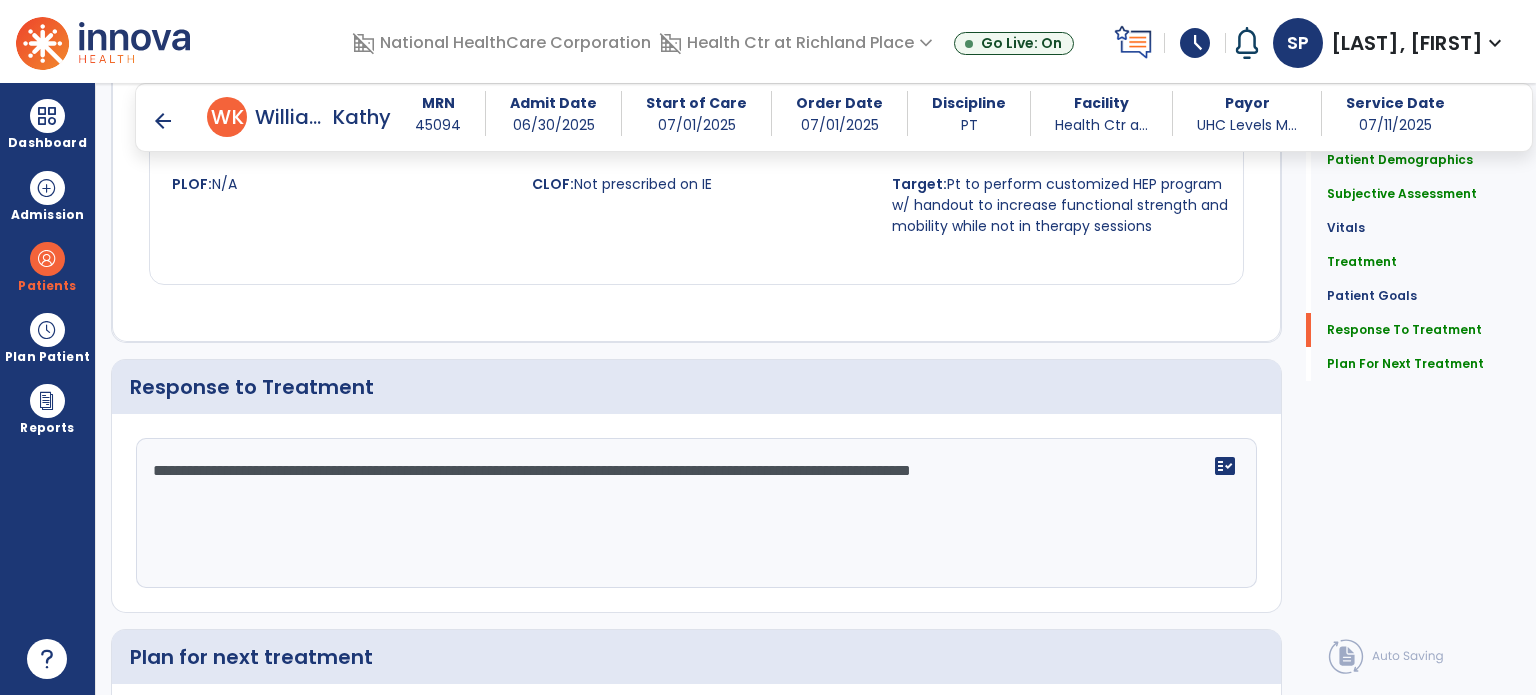 scroll, scrollTop: 2775, scrollLeft: 0, axis: vertical 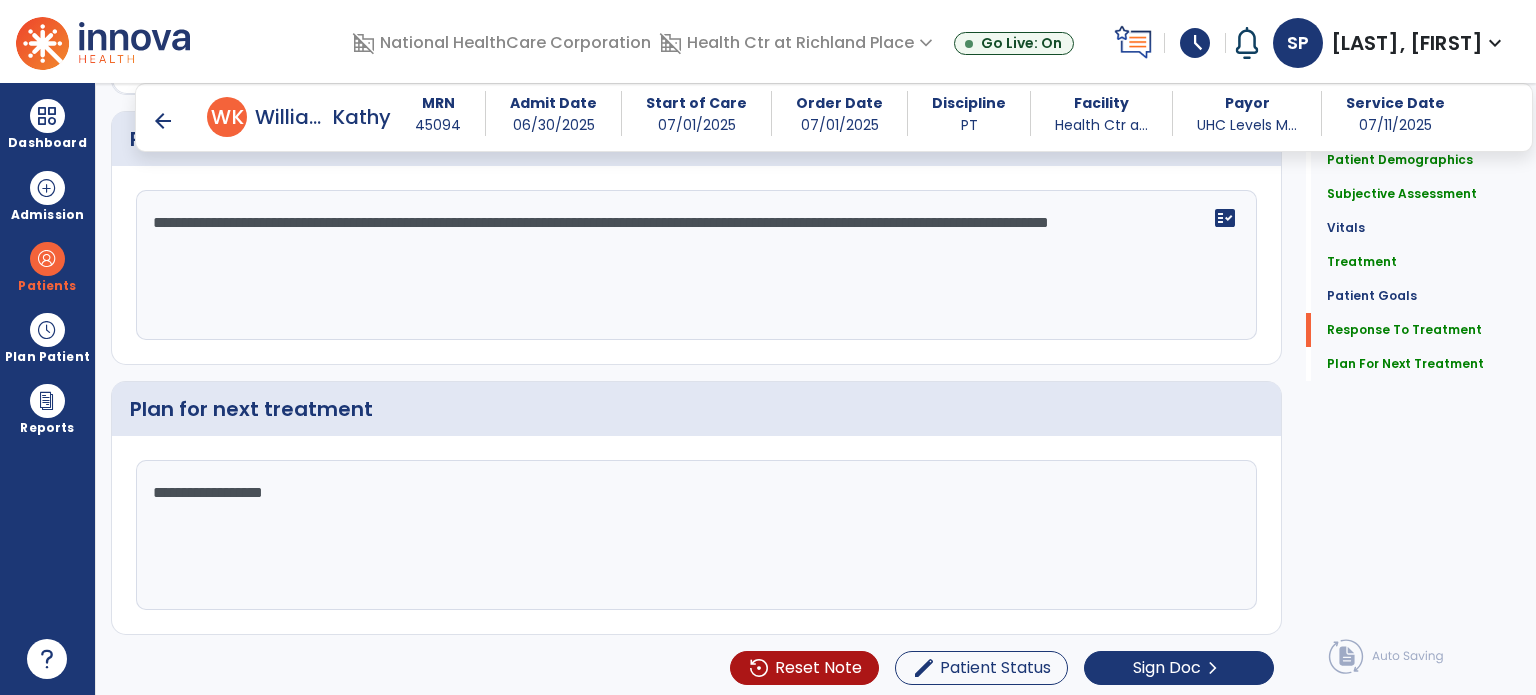 type on "**********" 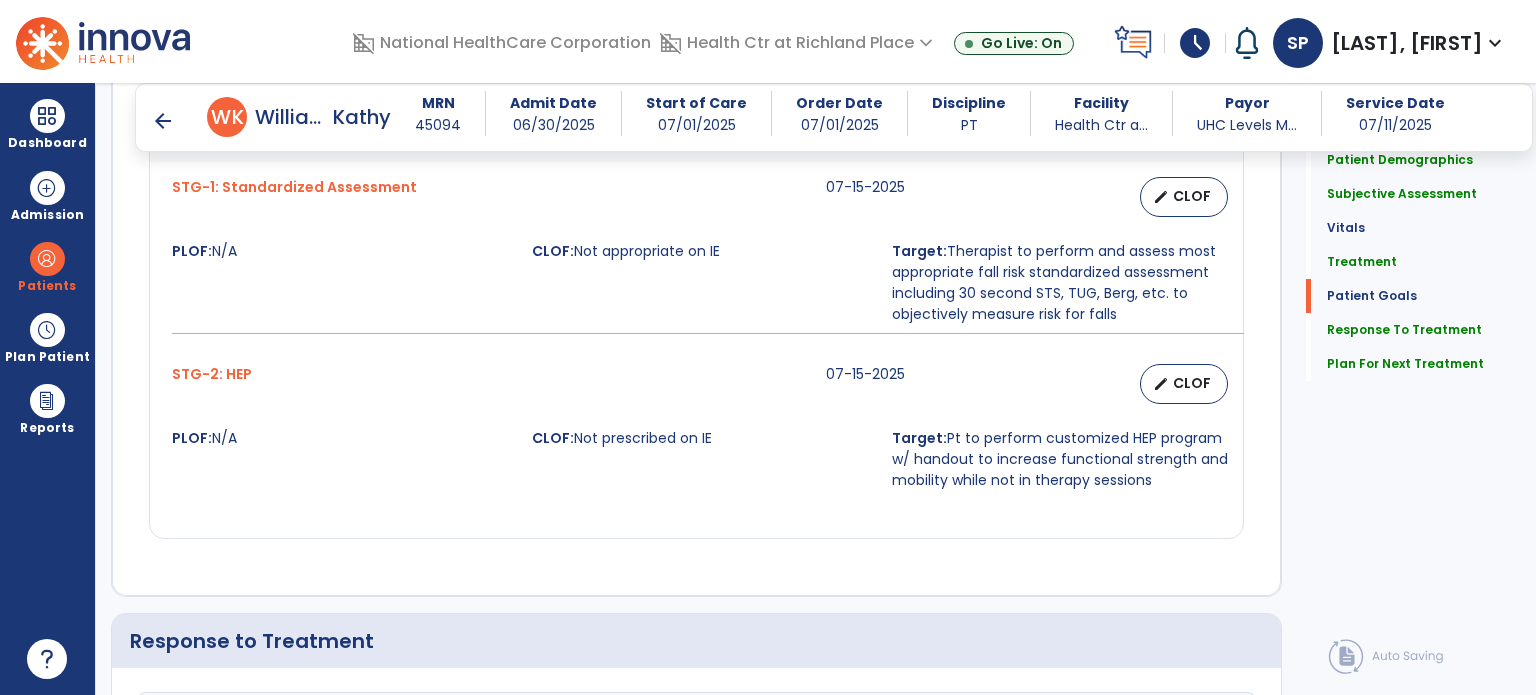 scroll, scrollTop: 2960, scrollLeft: 0, axis: vertical 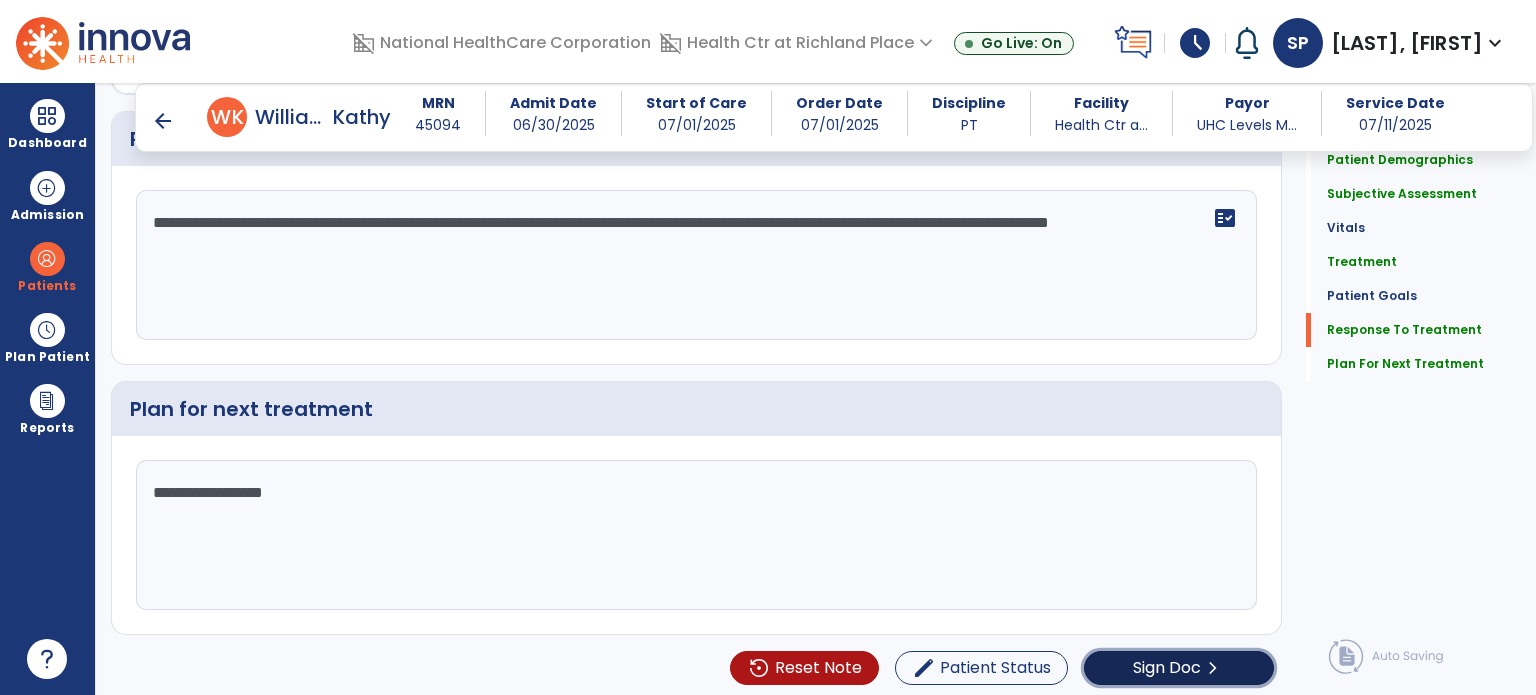 click on "Sign Doc" 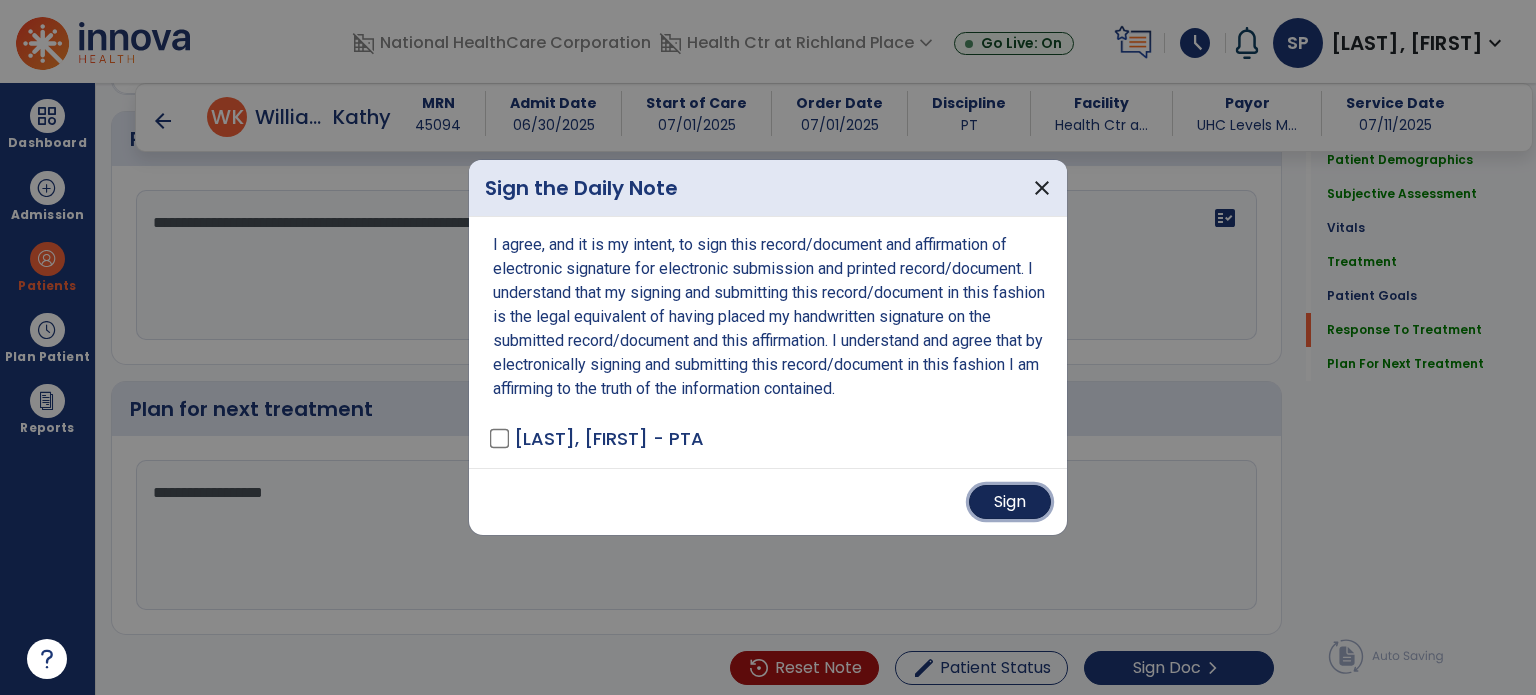 click on "Sign" at bounding box center (1010, 502) 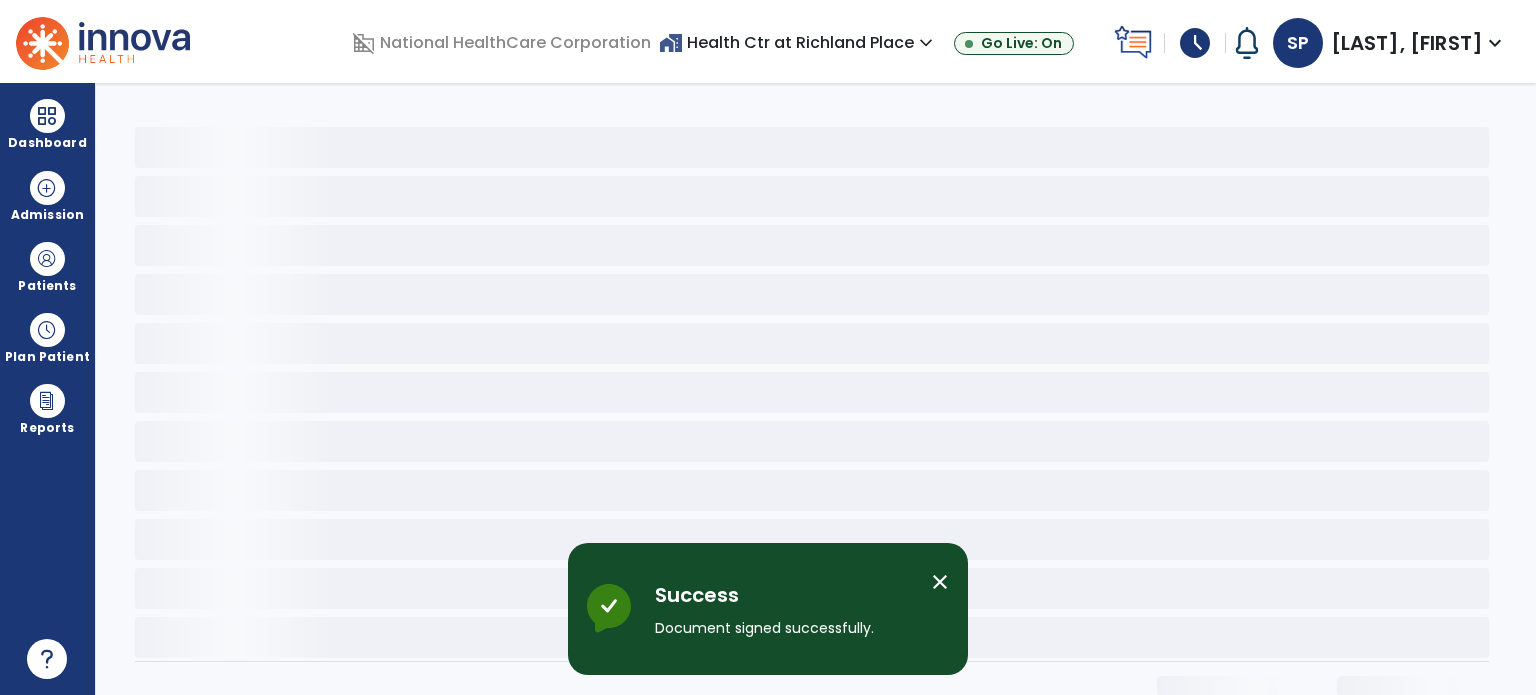 scroll, scrollTop: 0, scrollLeft: 0, axis: both 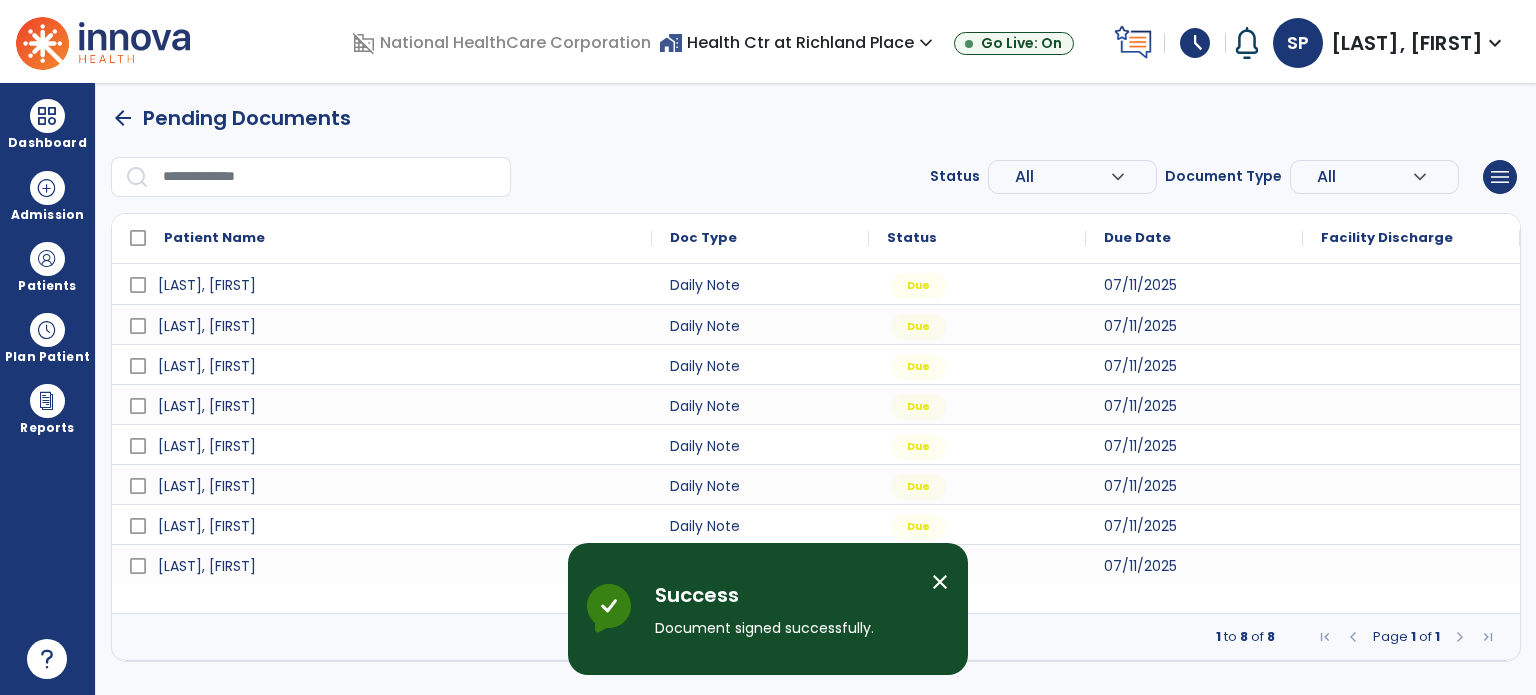 click at bounding box center [1460, 637] 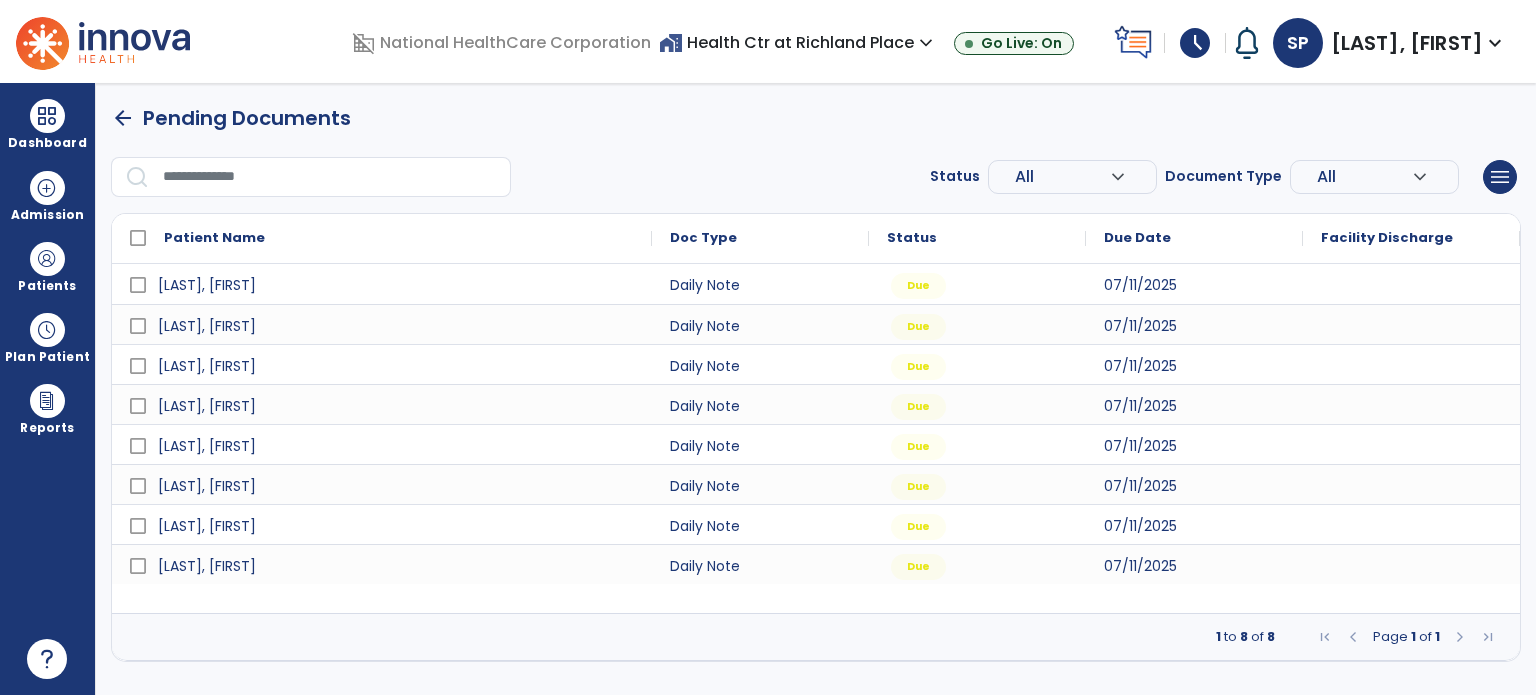 click on "schedule" at bounding box center (1195, 43) 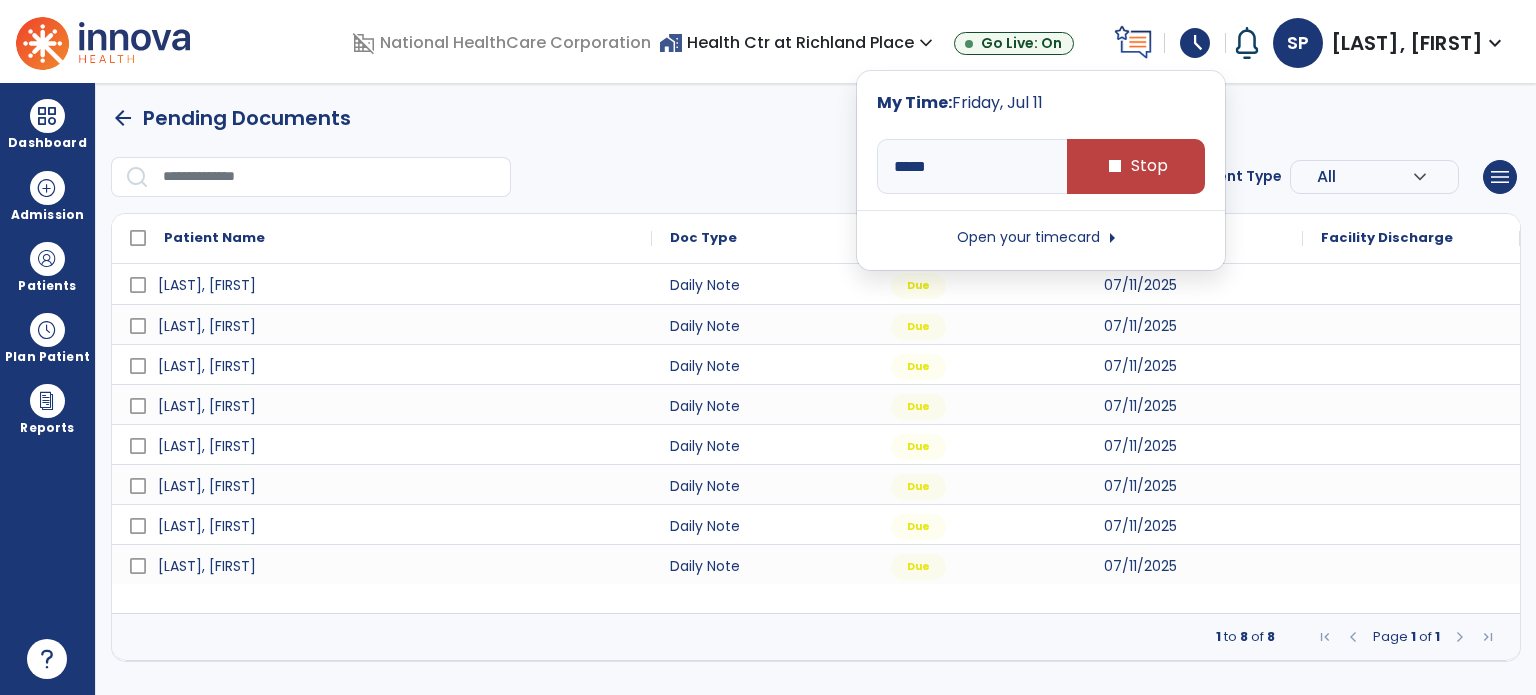 click on "arrow_back   Pending Documents  Status All  expand_more  ALL Due Past Due Incomplete Document Type All  expand_more  ALL Daily Note Progress Note Evaluation Discharge Note Recertification  menu   Export List   Print List
Patient Name
Doc Type
Status 1" at bounding box center [816, 382] 